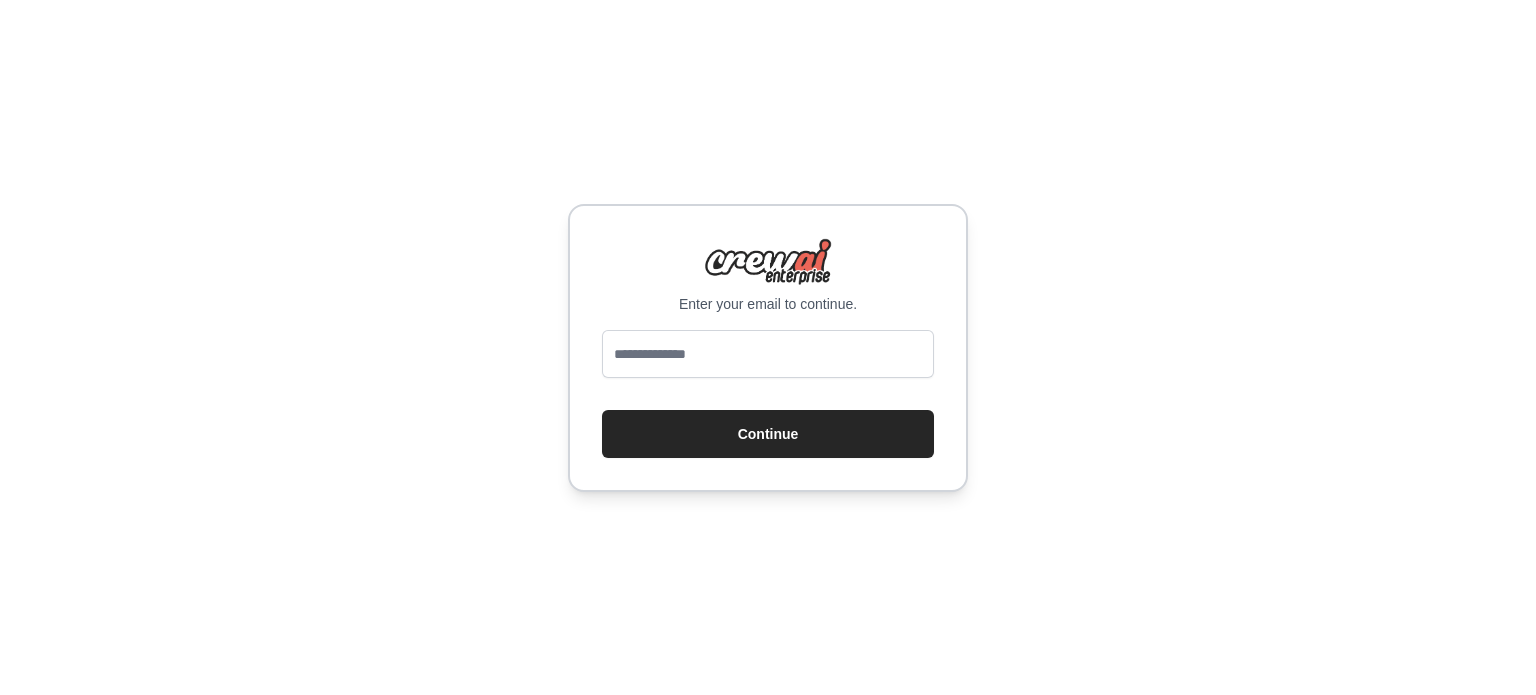 scroll, scrollTop: 0, scrollLeft: 0, axis: both 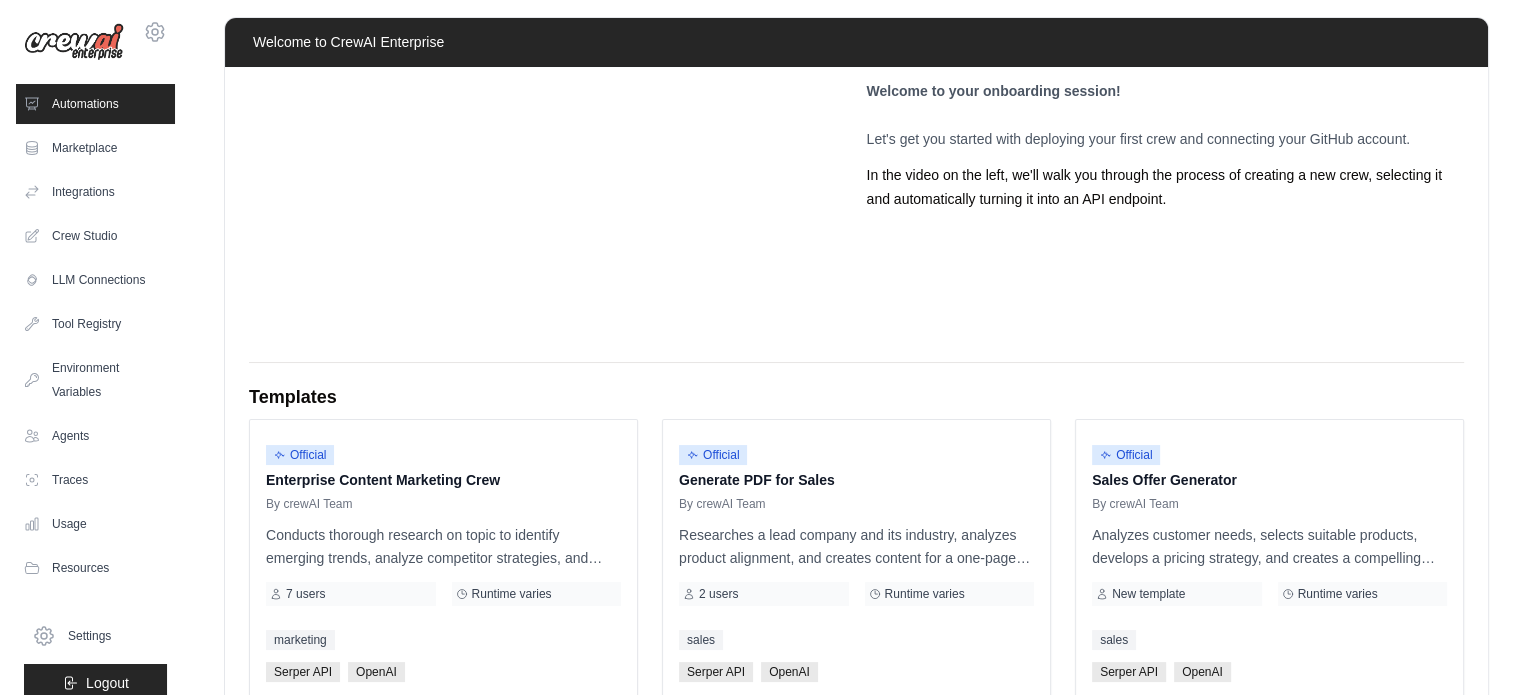 click on "Automations" at bounding box center [95, 104] 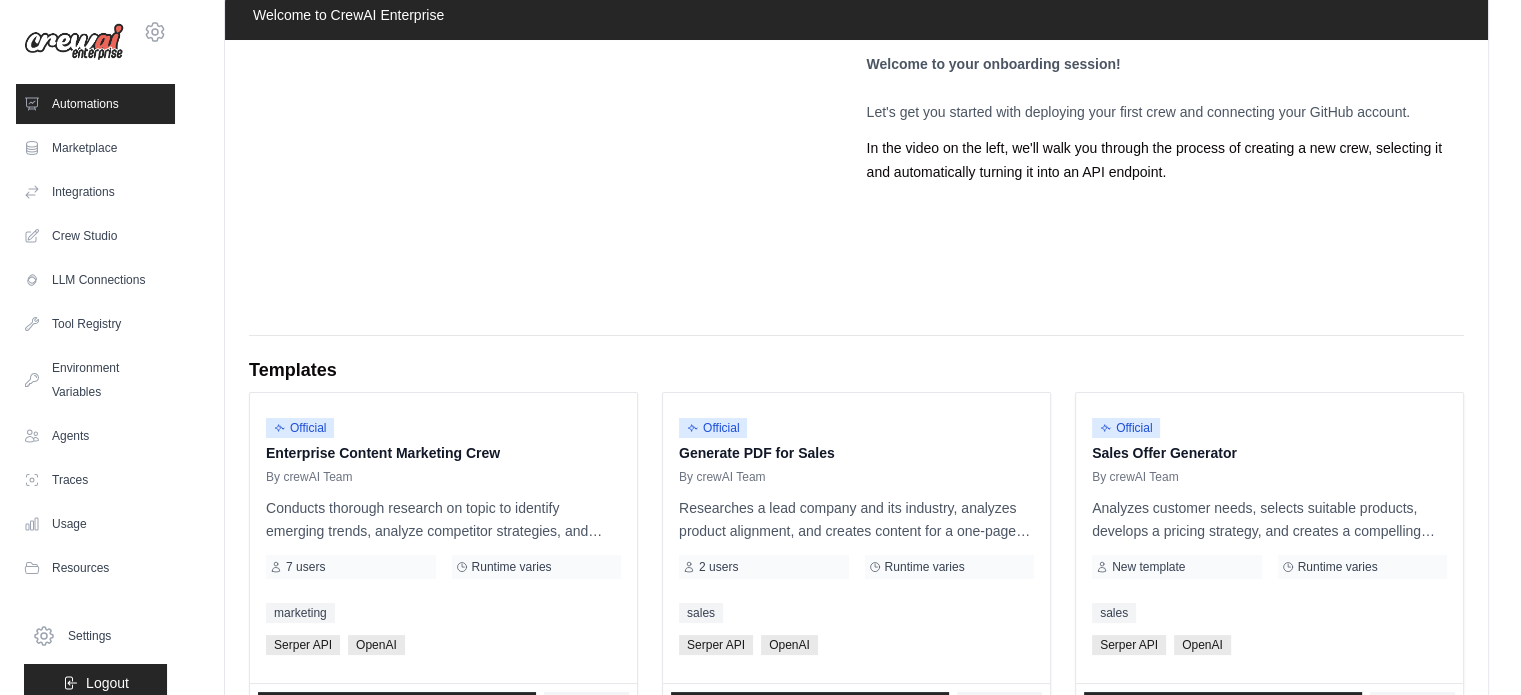 scroll, scrollTop: 0, scrollLeft: 0, axis: both 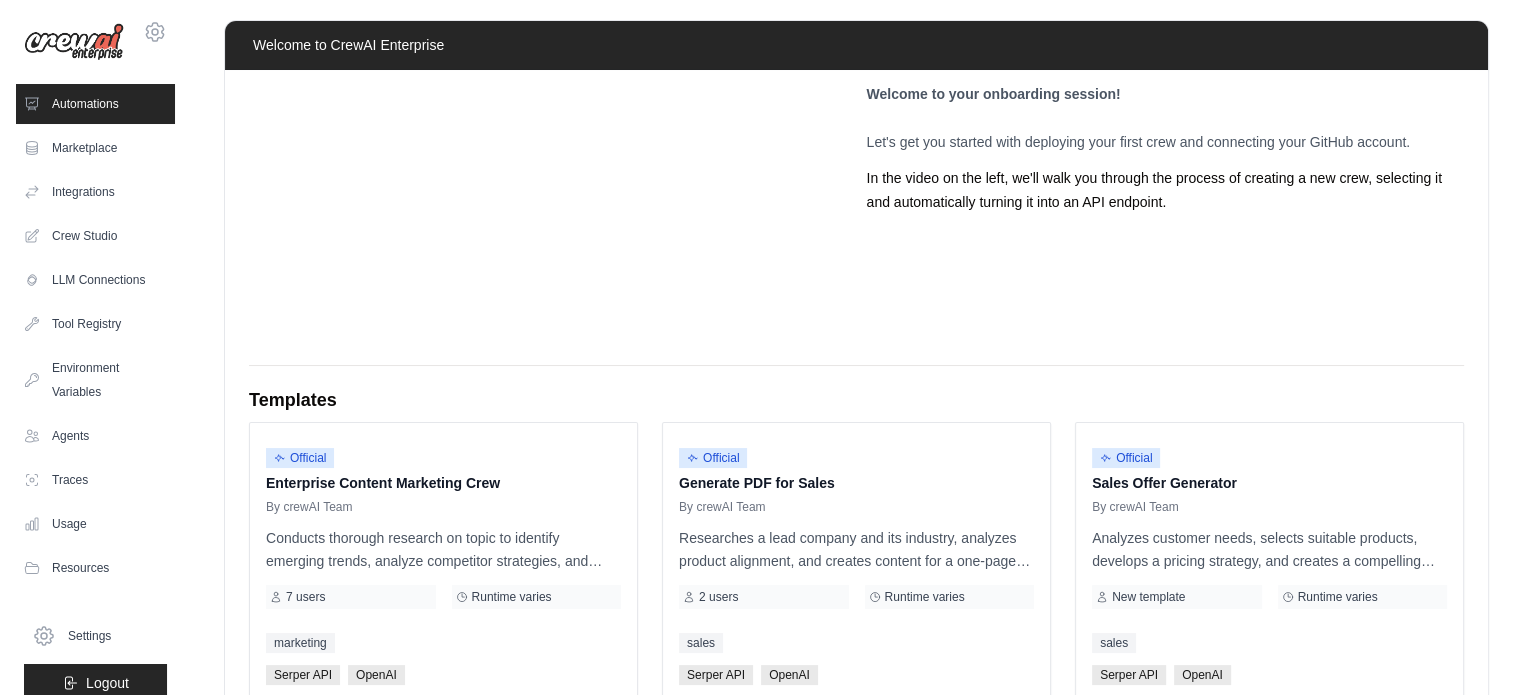 drag, startPoint x: 415, startPoint y: 386, endPoint x: 364, endPoint y: 393, distance: 51.47815 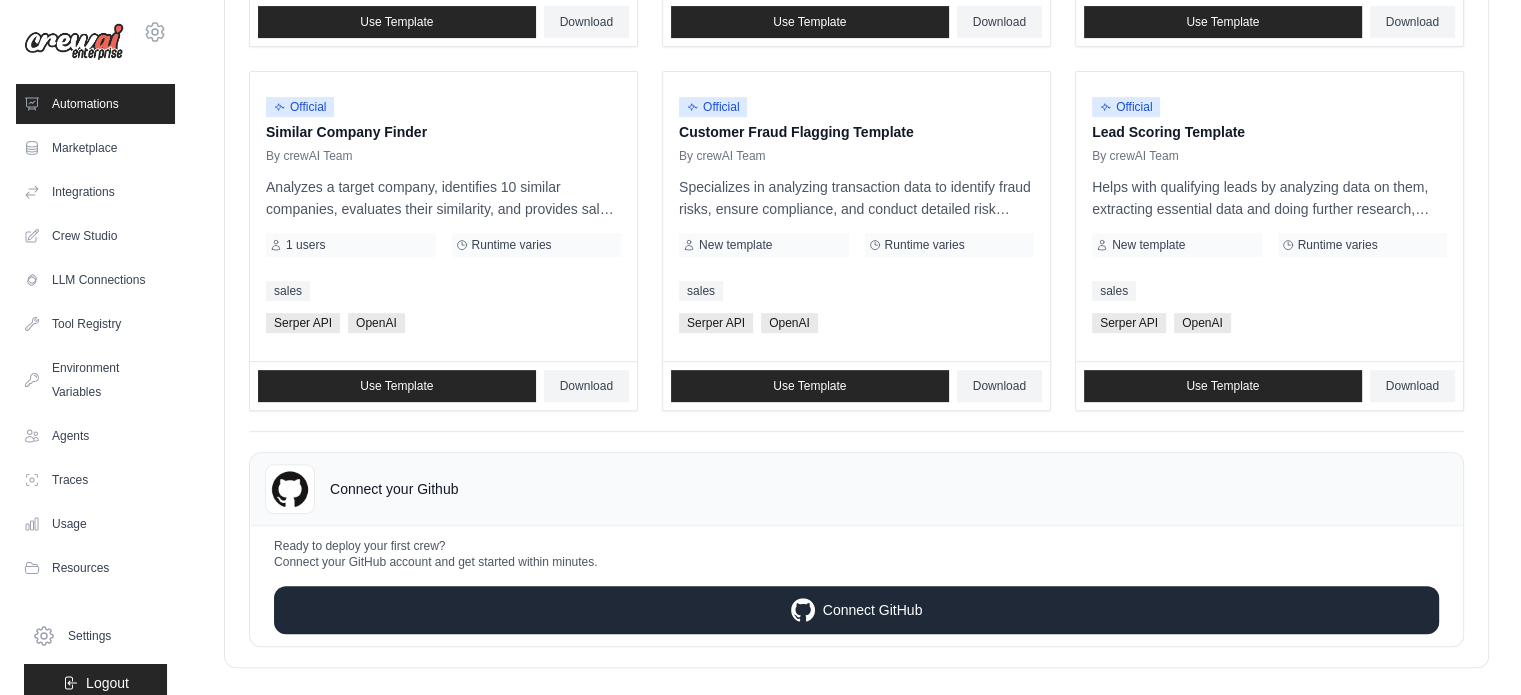 scroll, scrollTop: 746, scrollLeft: 0, axis: vertical 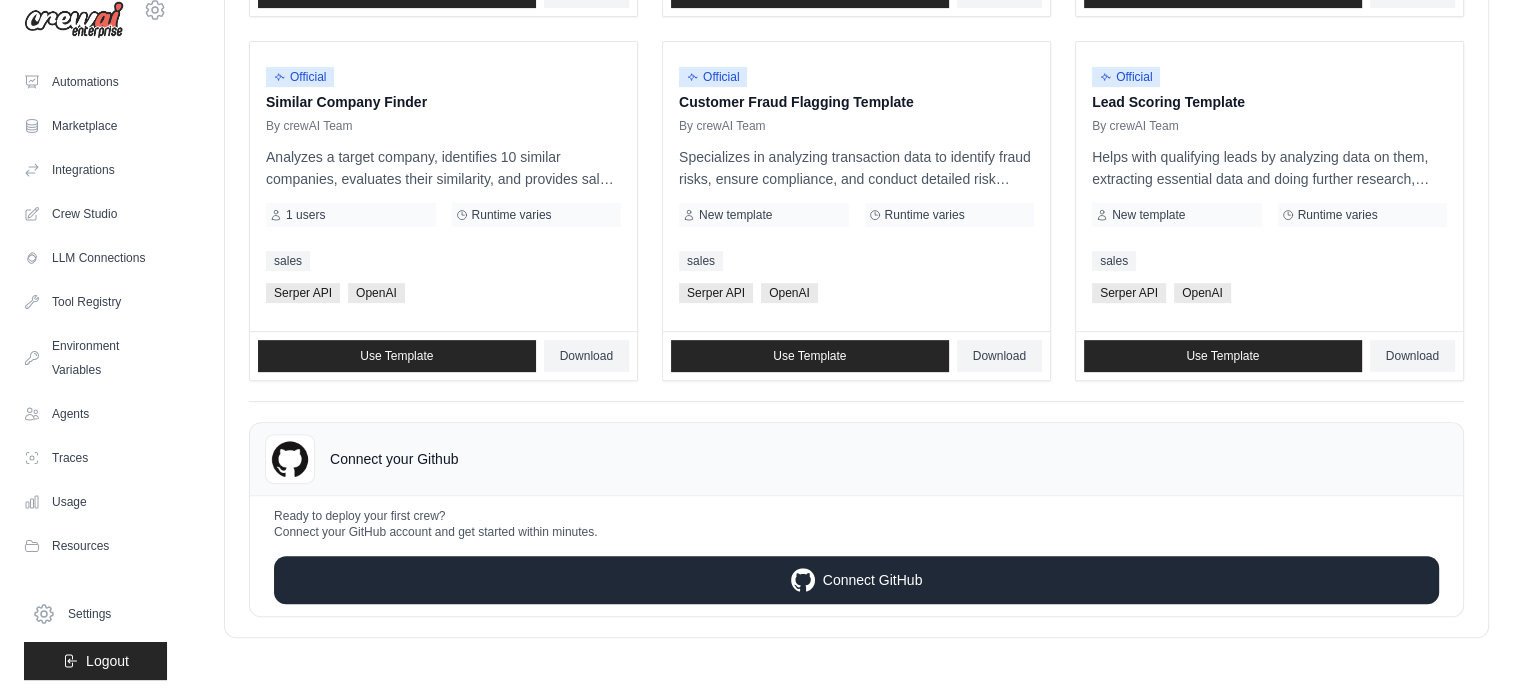 click on "Connect GitHub" at bounding box center (856, 580) 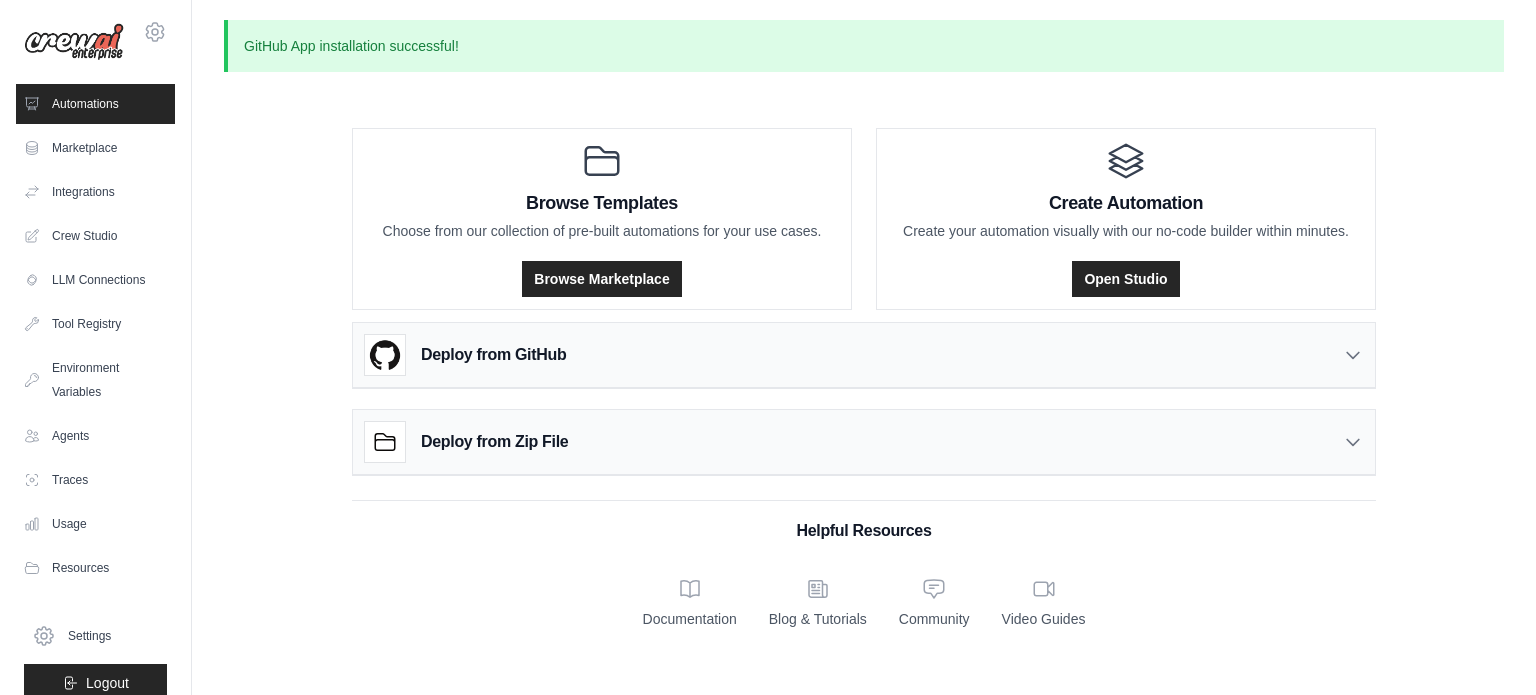 scroll, scrollTop: 0, scrollLeft: 0, axis: both 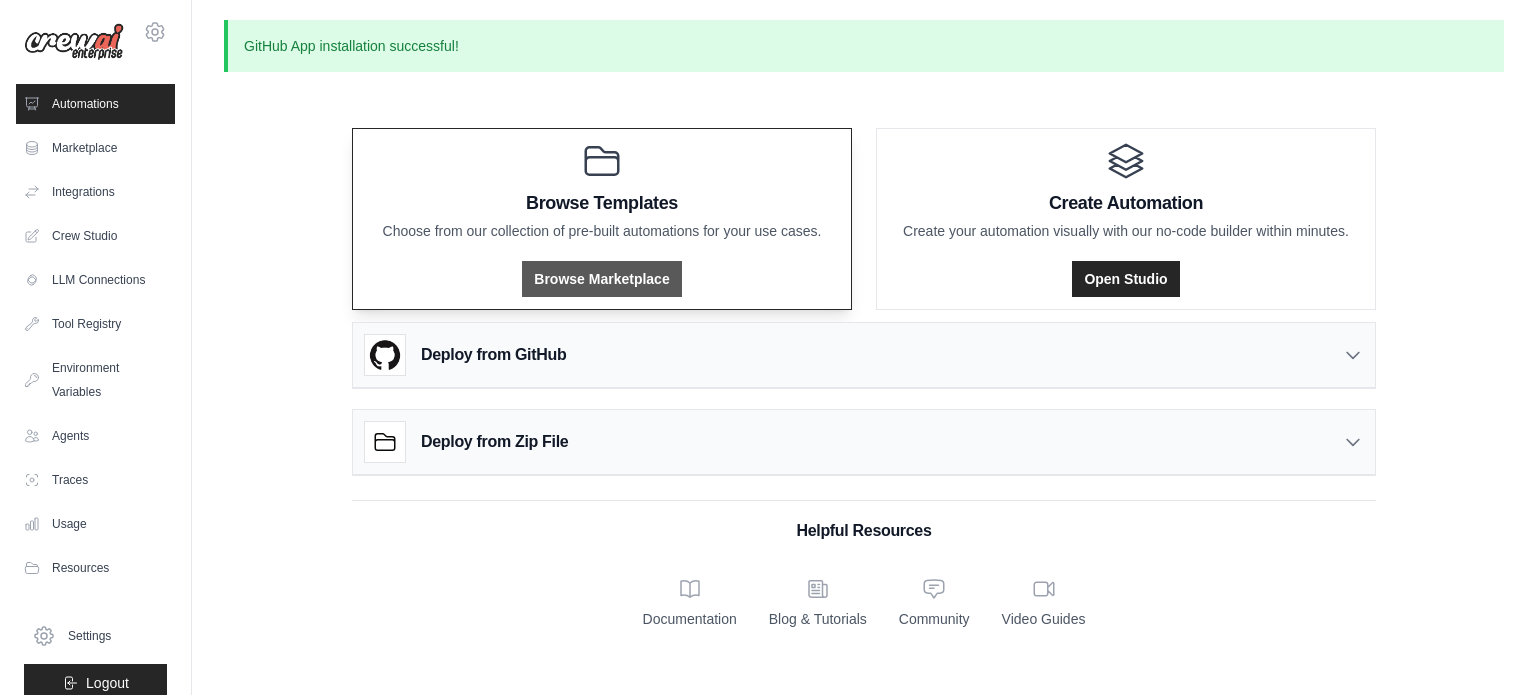 click on "Browse Marketplace" at bounding box center [601, 279] 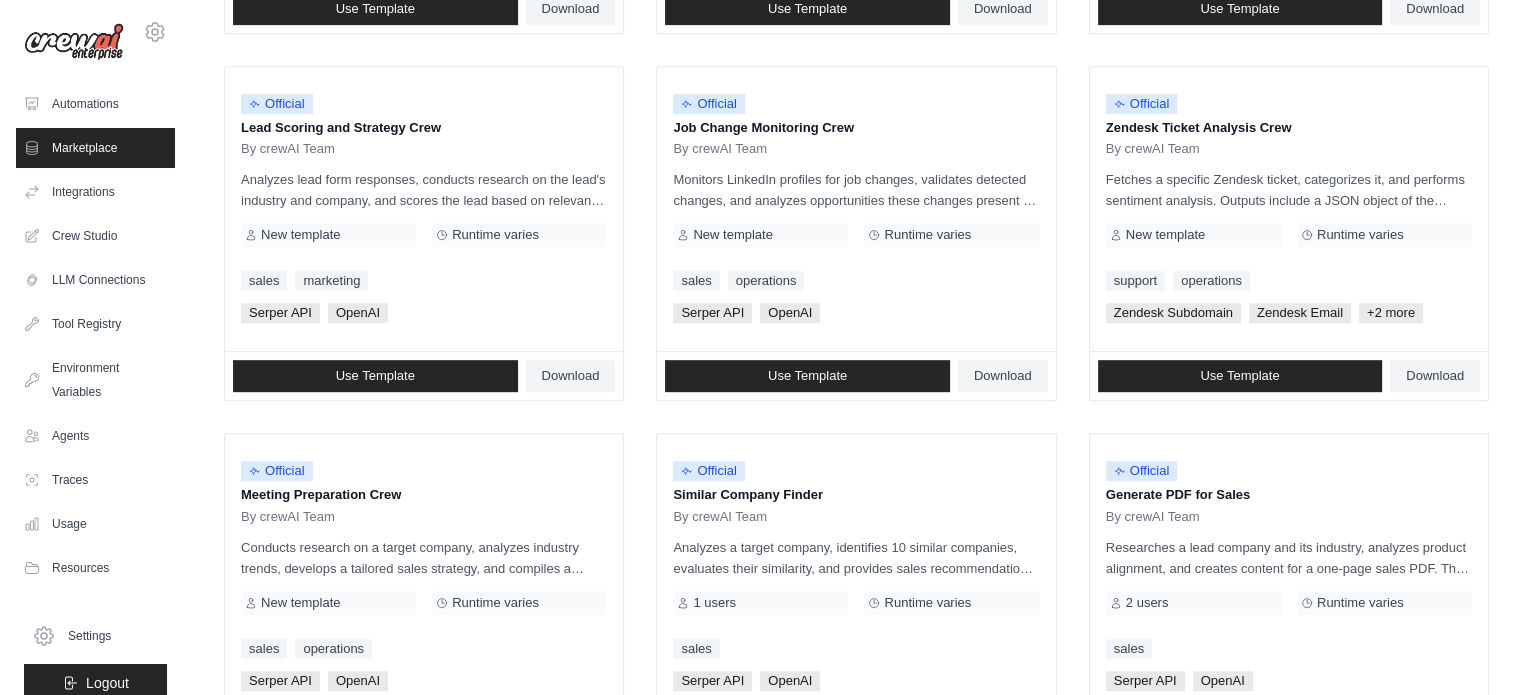 scroll, scrollTop: 1155, scrollLeft: 0, axis: vertical 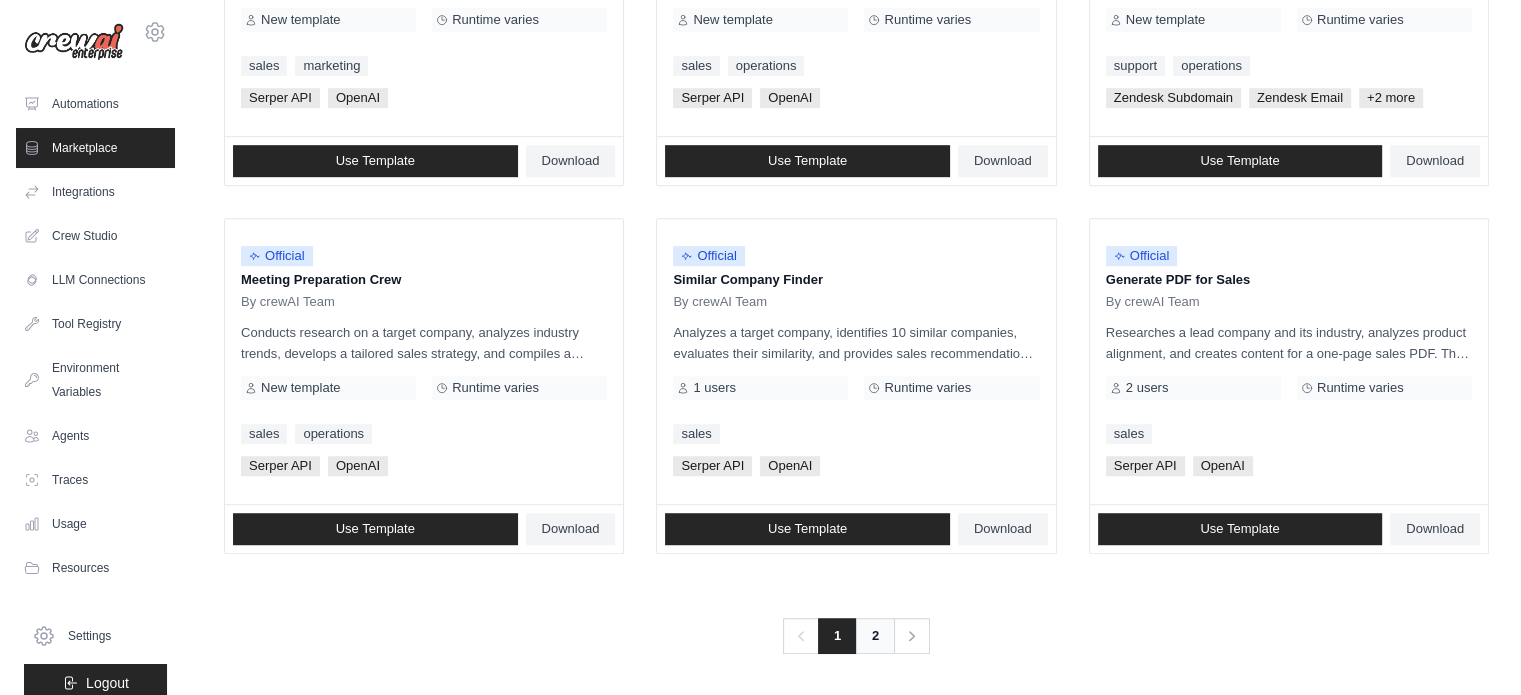 click on "2" at bounding box center (875, 636) 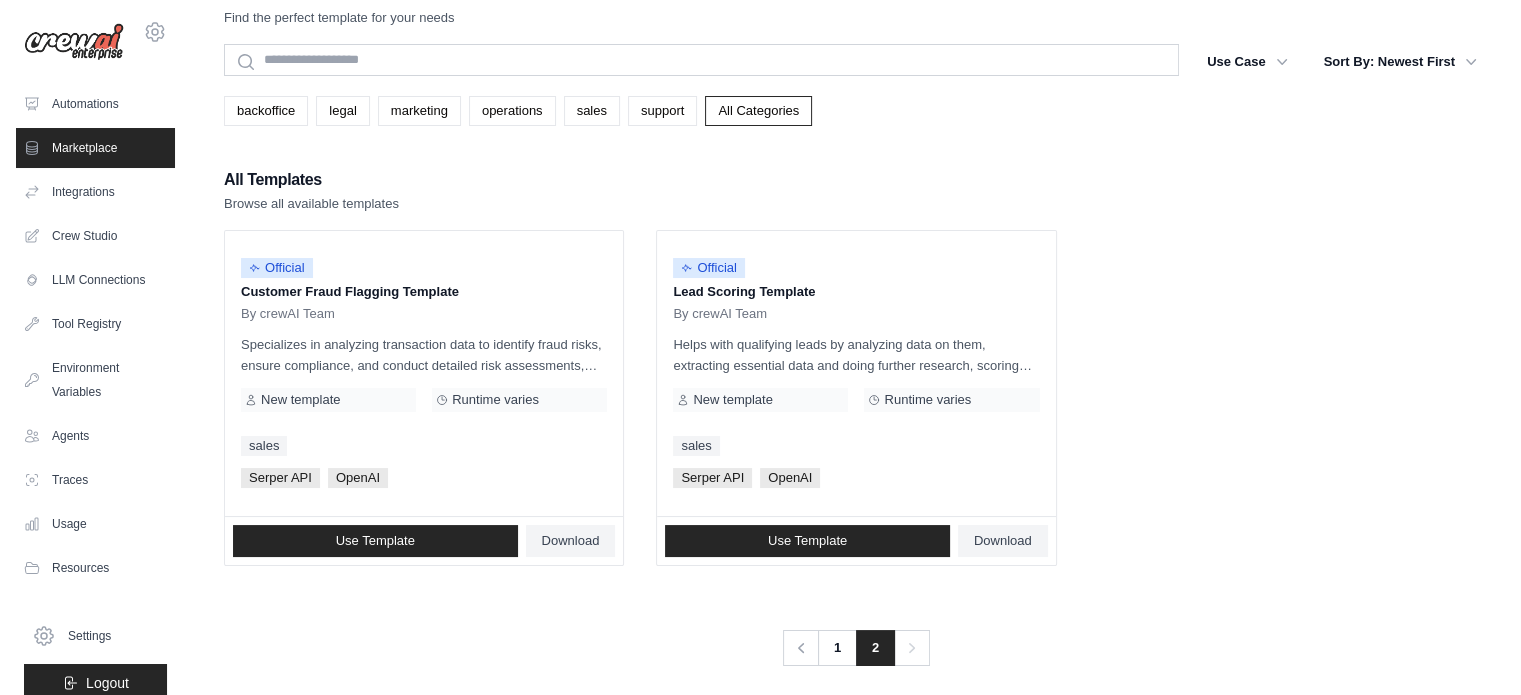 scroll, scrollTop: 0, scrollLeft: 0, axis: both 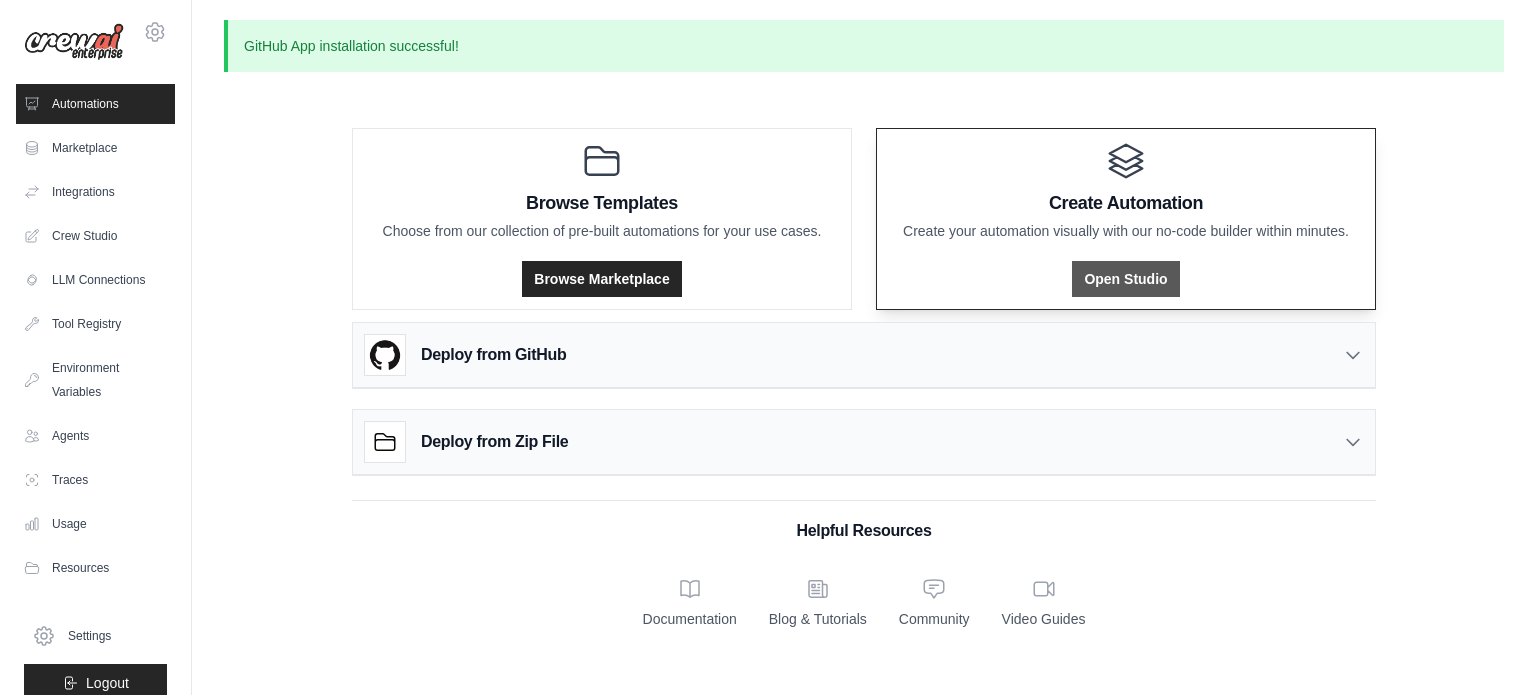 click on "Open Studio" at bounding box center [1125, 279] 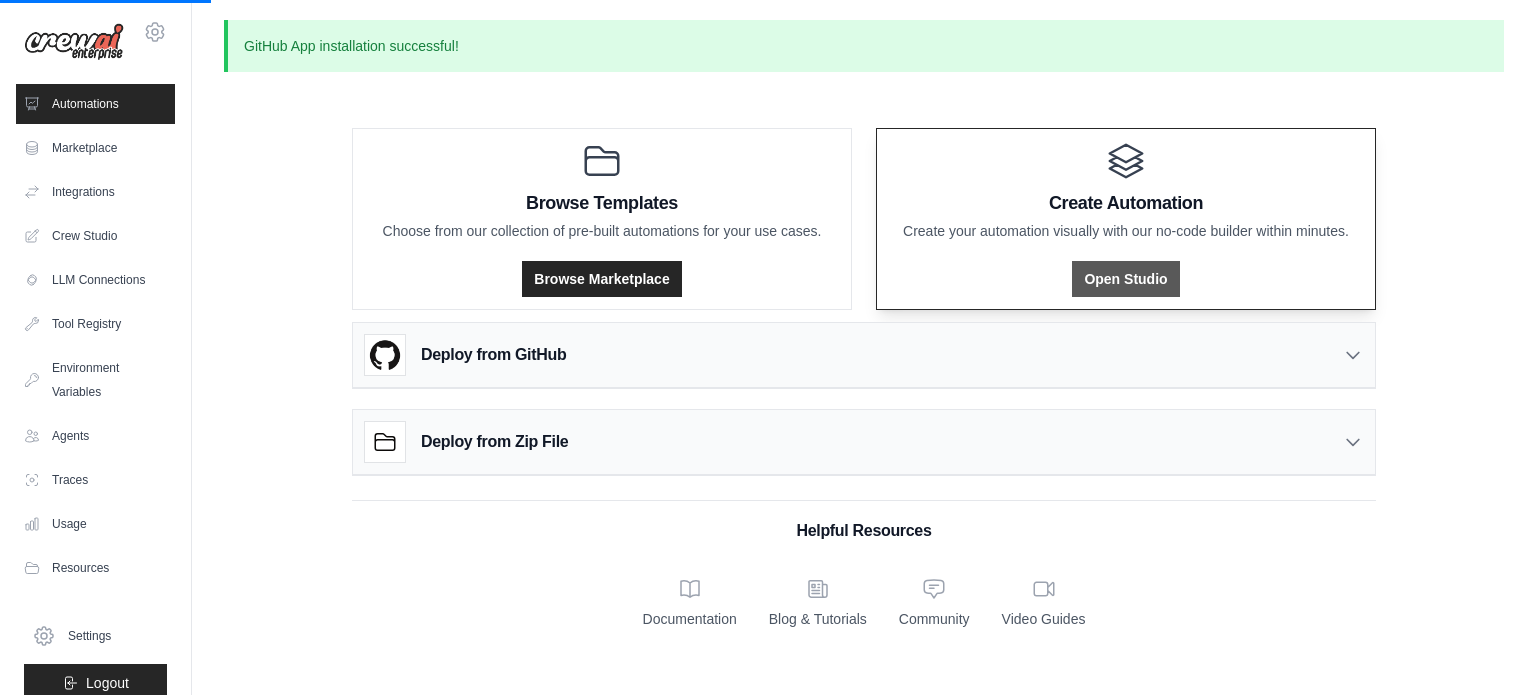 click on "Open Studio" at bounding box center [1125, 279] 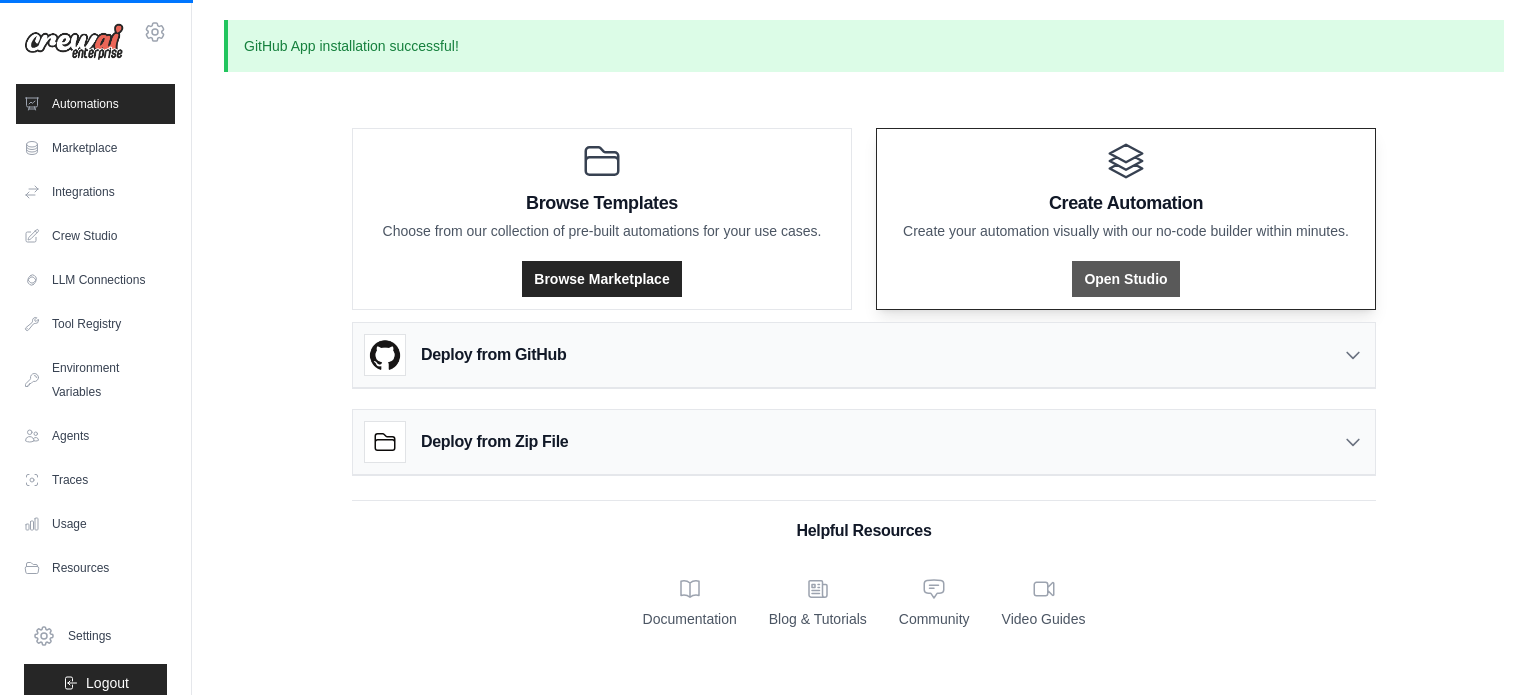 click on "Open Studio" at bounding box center (1125, 279) 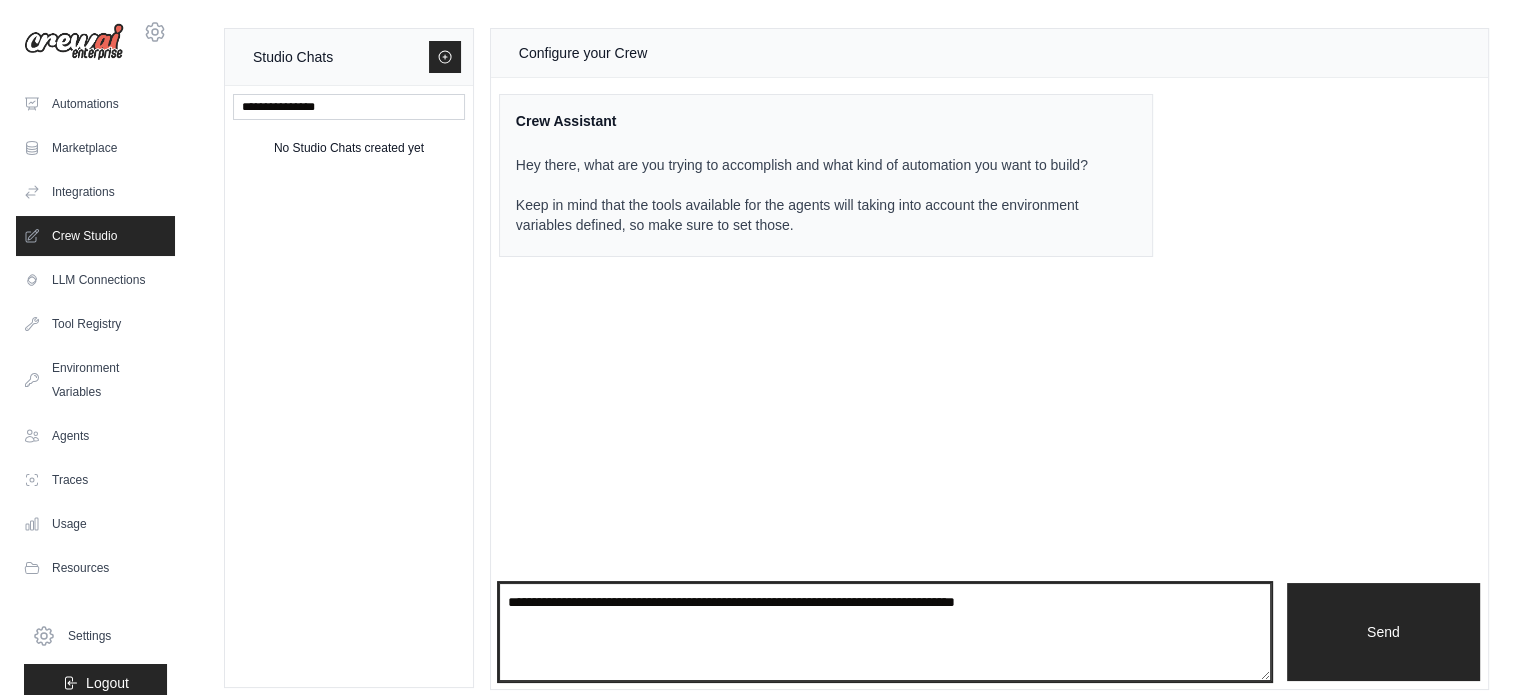 click at bounding box center (885, 632) 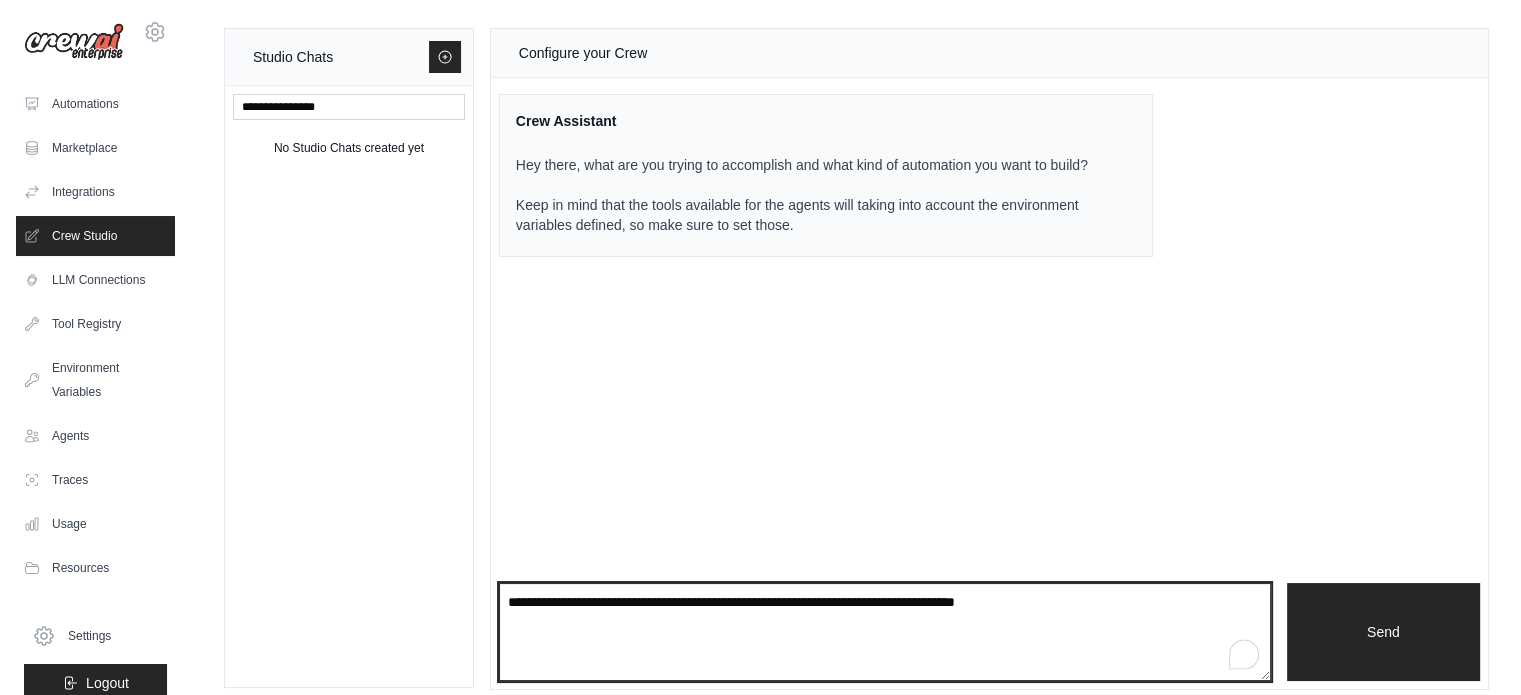 paste on "**********" 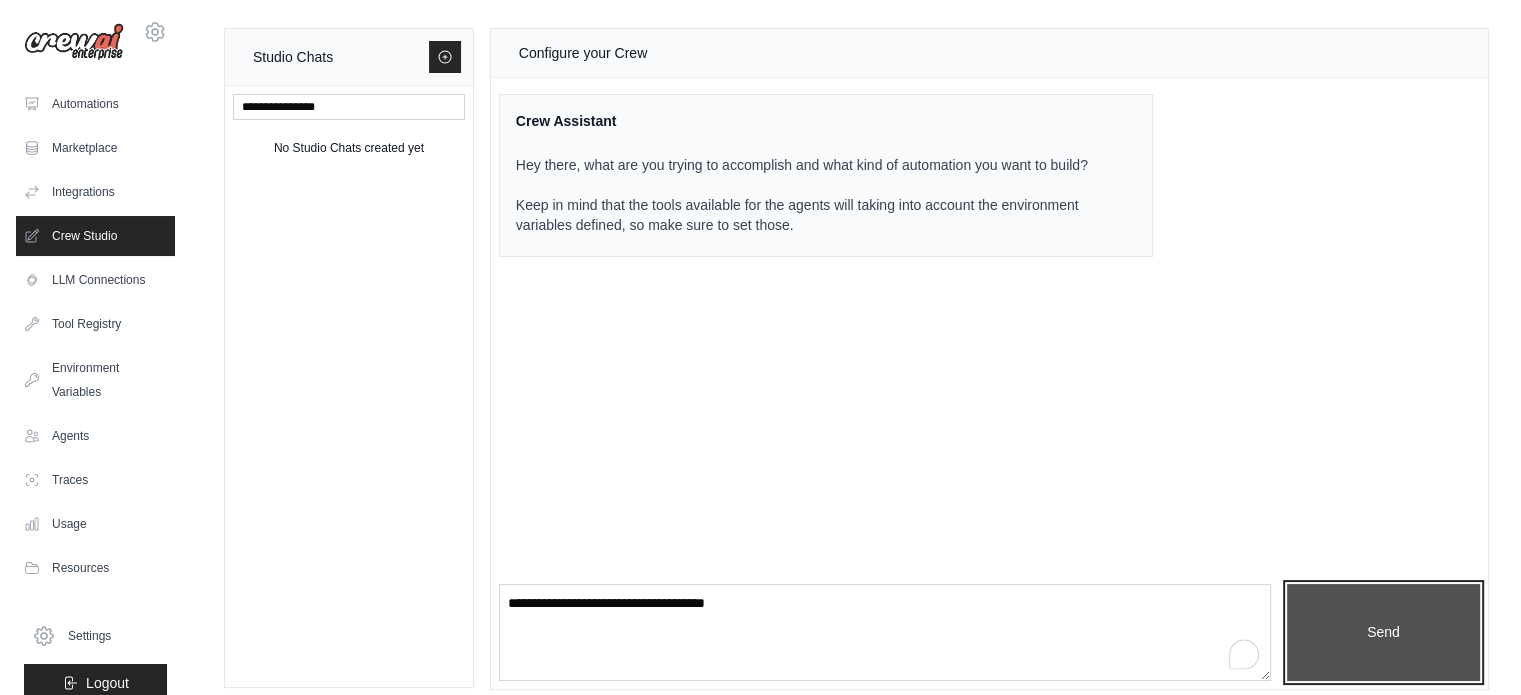 click on "Send" at bounding box center (1383, 633) 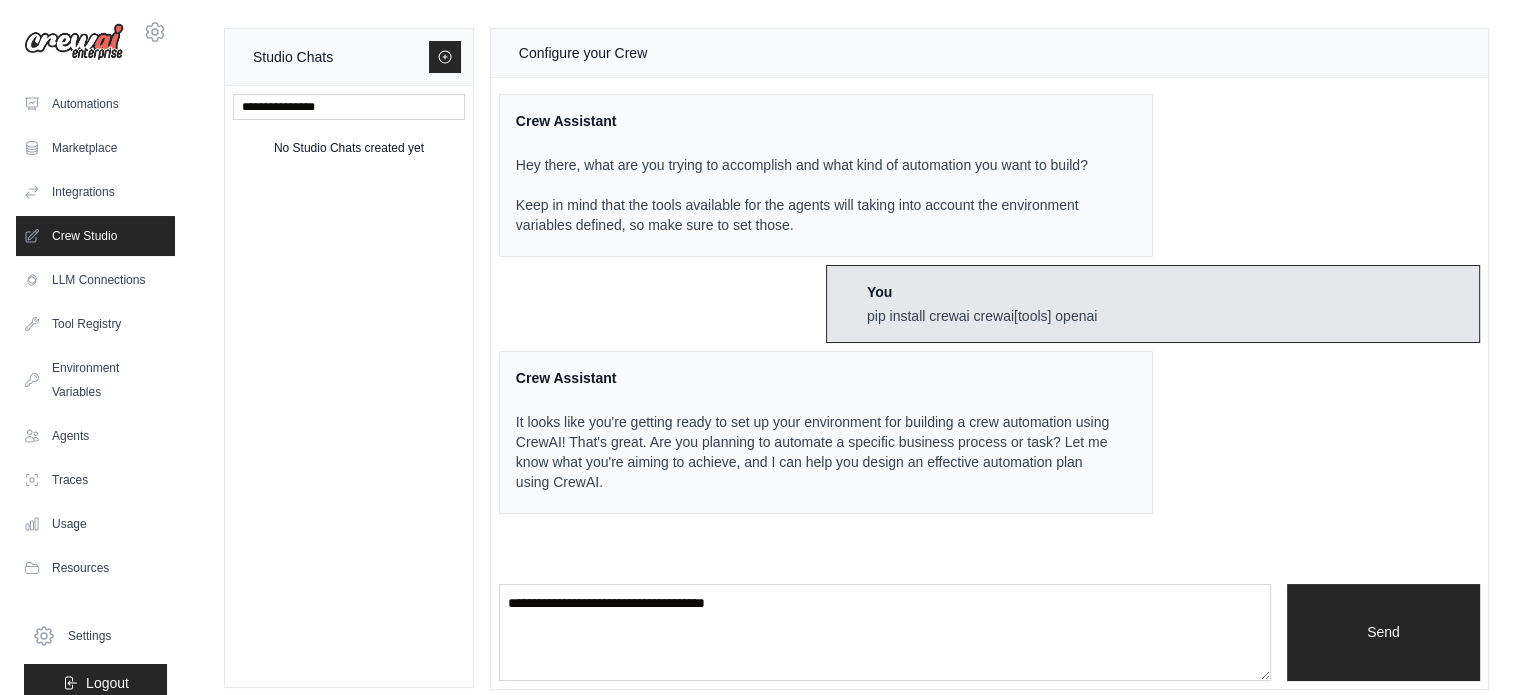 scroll, scrollTop: 15, scrollLeft: 0, axis: vertical 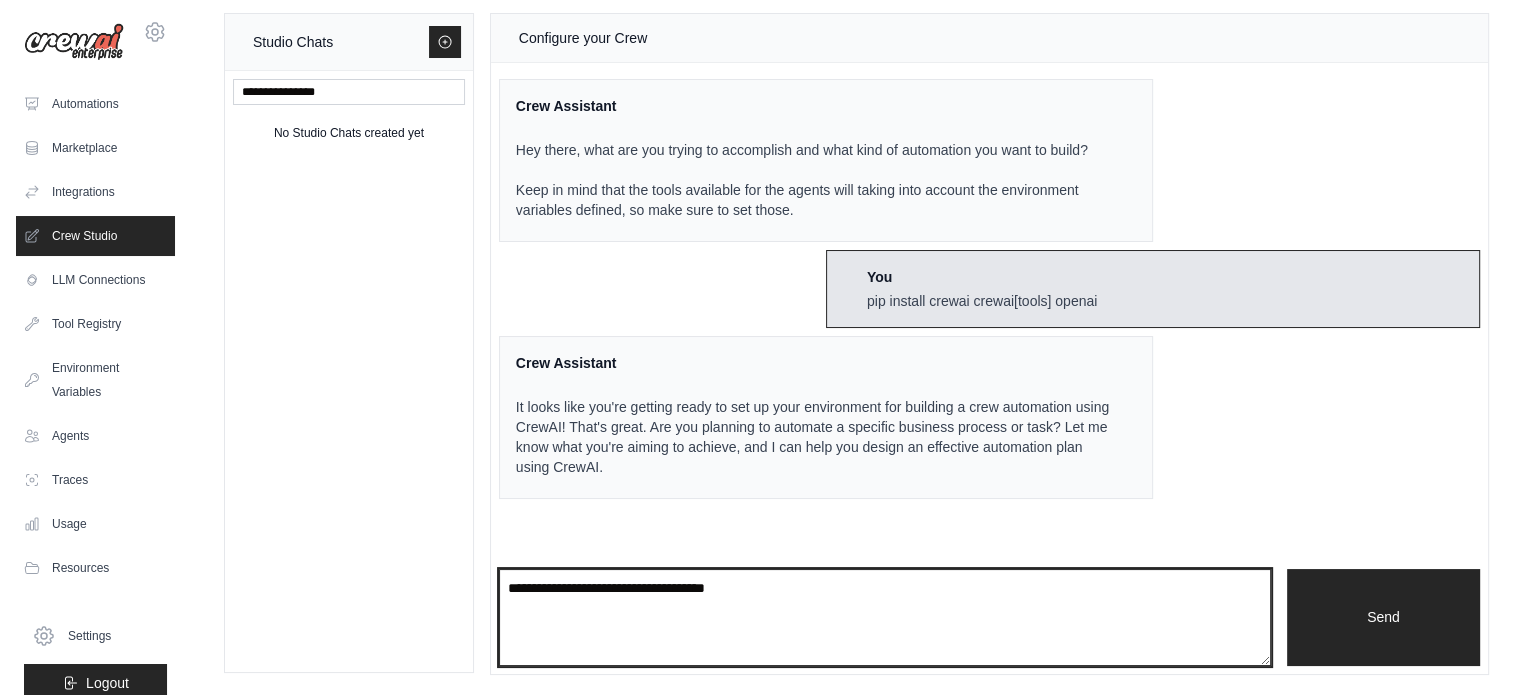 click on "**********" at bounding box center [885, 618] 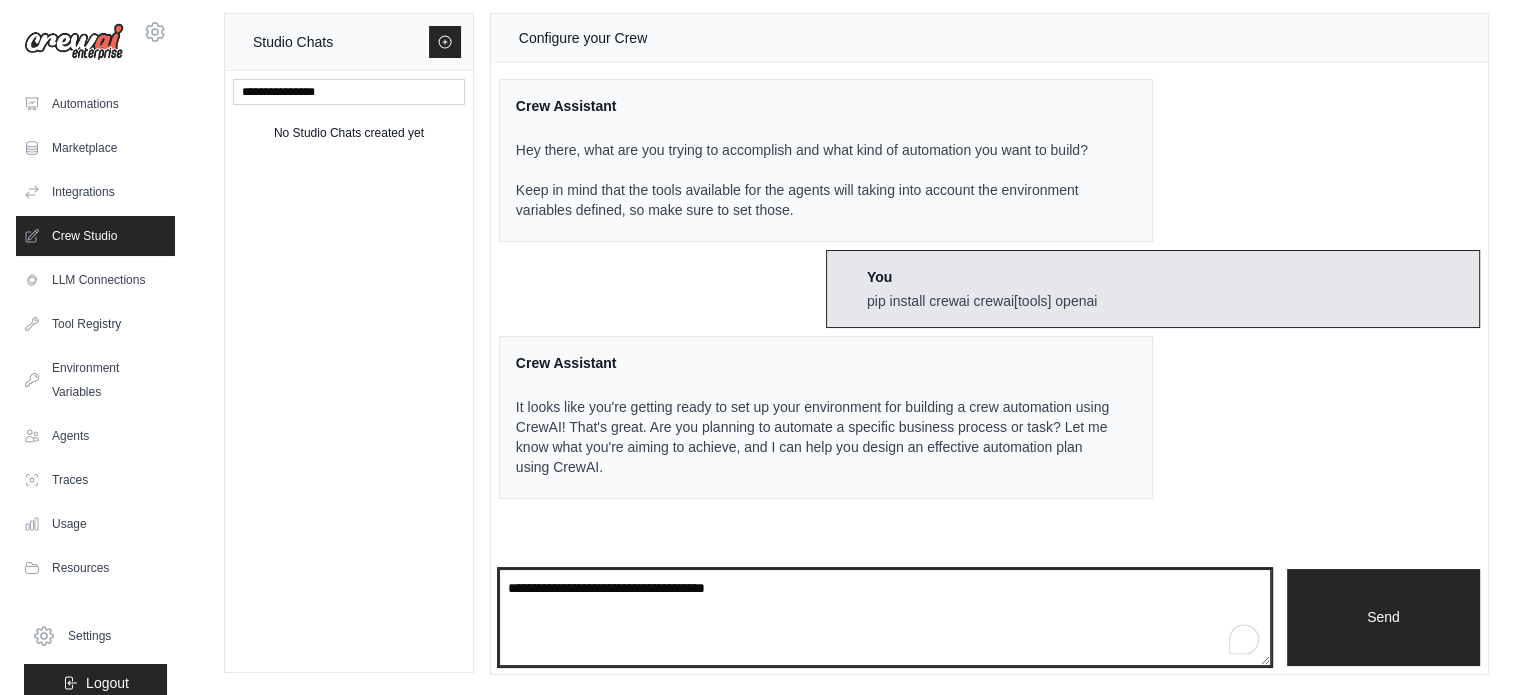 paste on "**********" 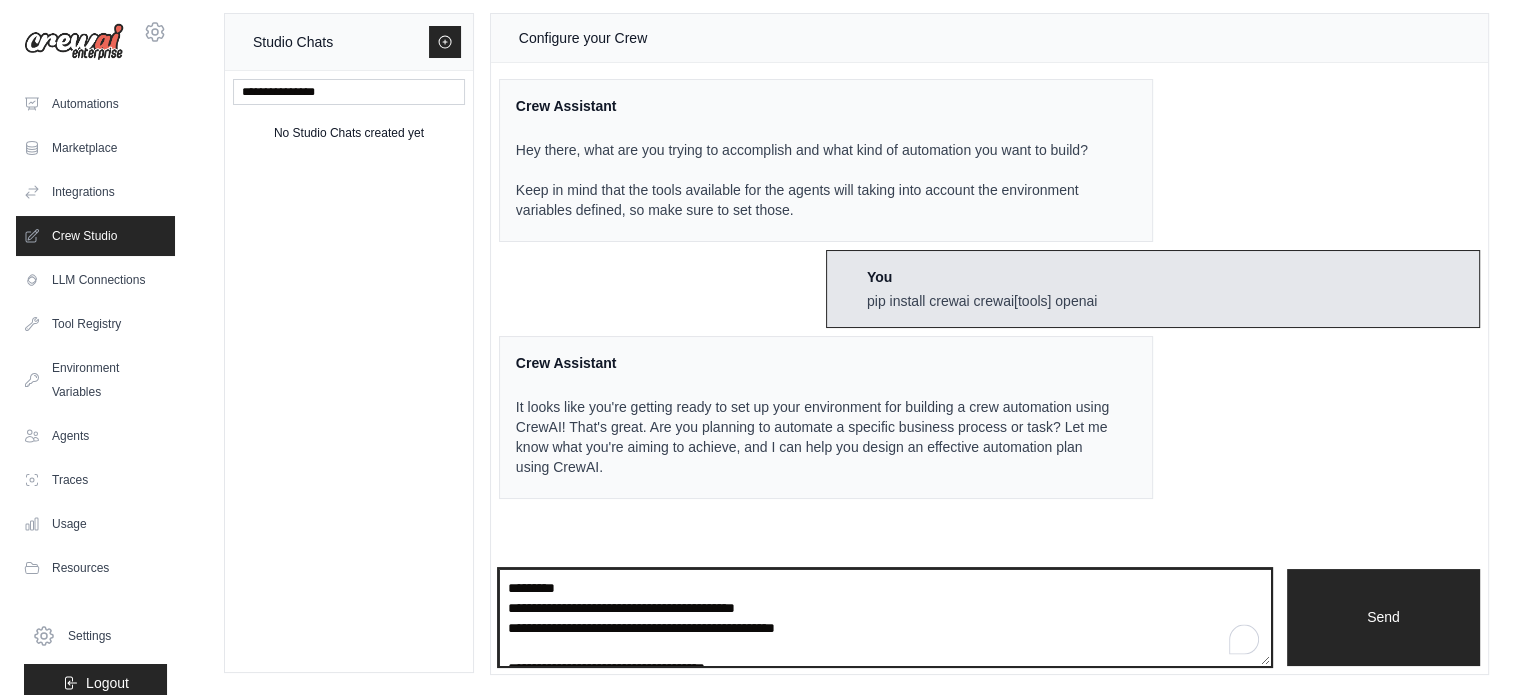 scroll, scrollTop: 2190, scrollLeft: 0, axis: vertical 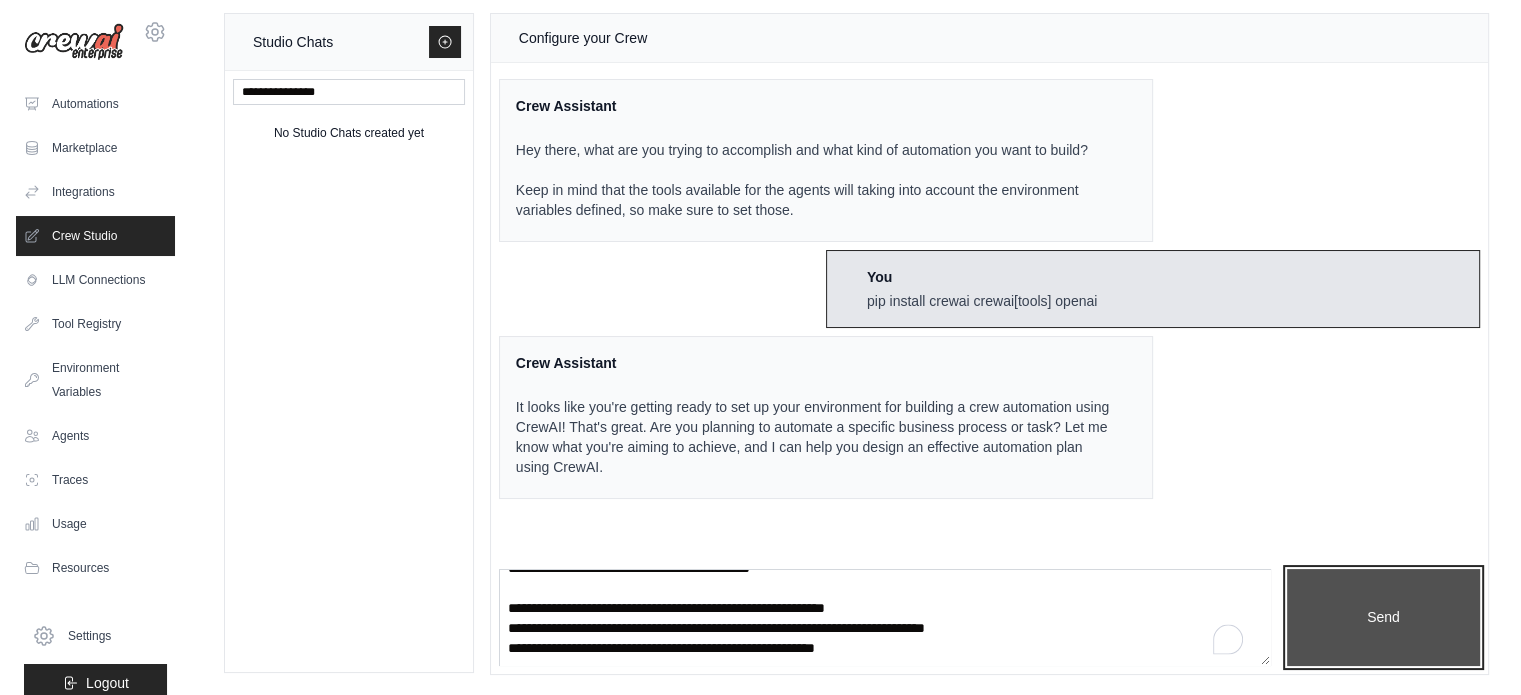 click on "Send" at bounding box center (1383, 618) 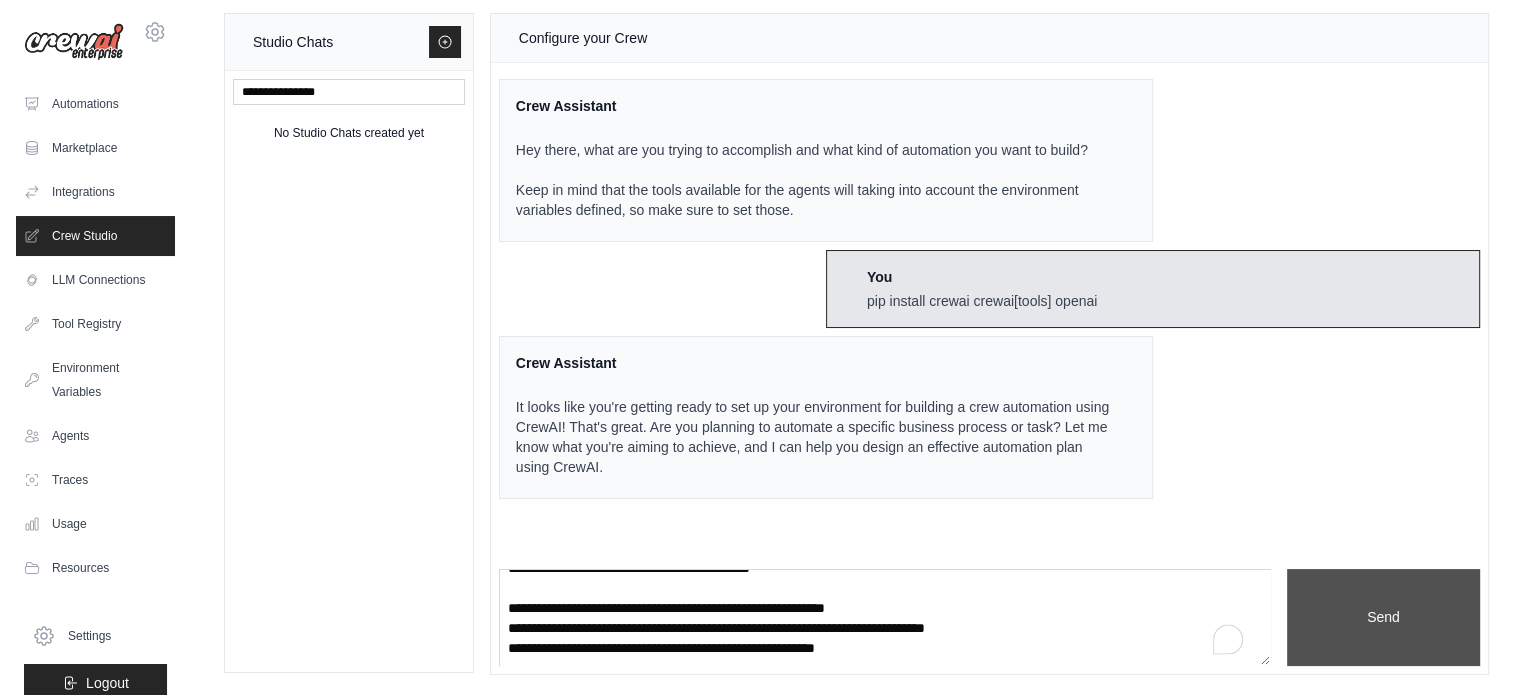 scroll, scrollTop: 0, scrollLeft: 0, axis: both 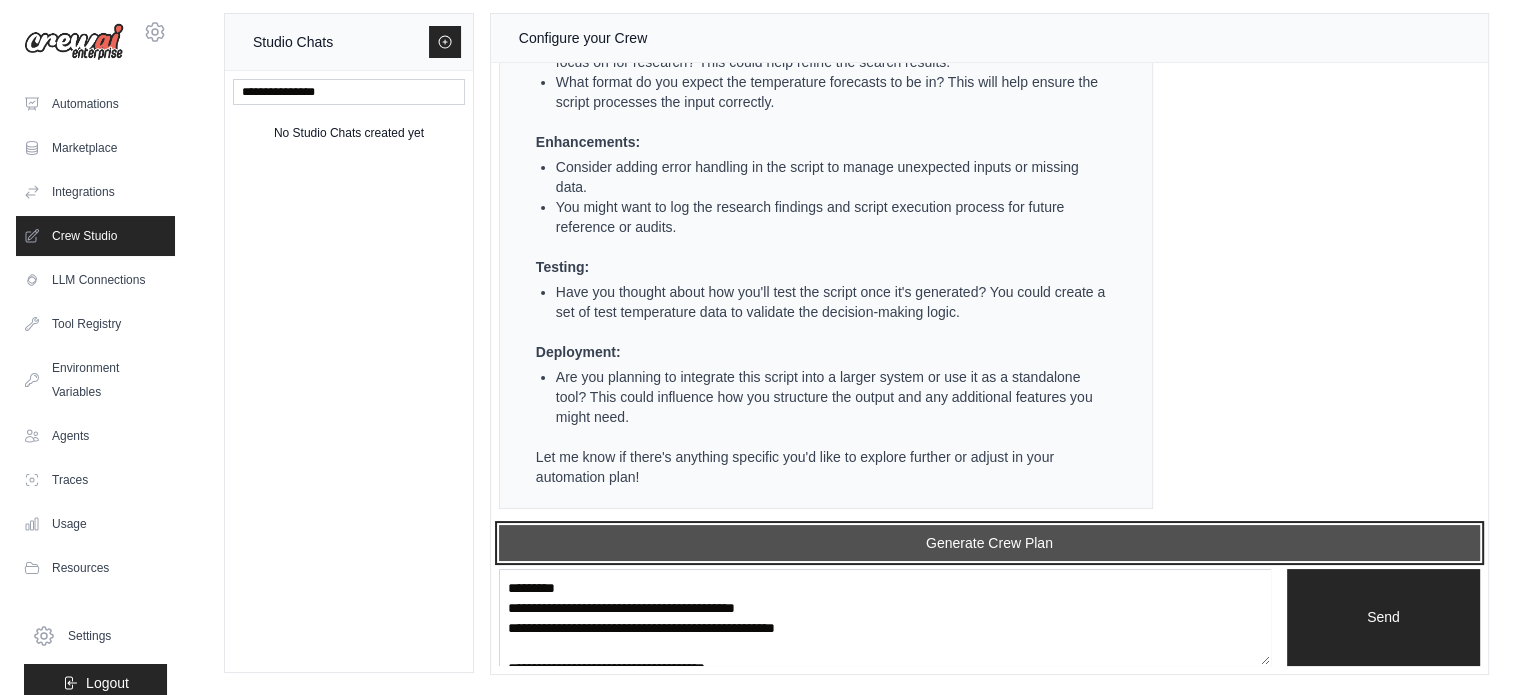 click on "Generate Crew Plan" at bounding box center (989, 543) 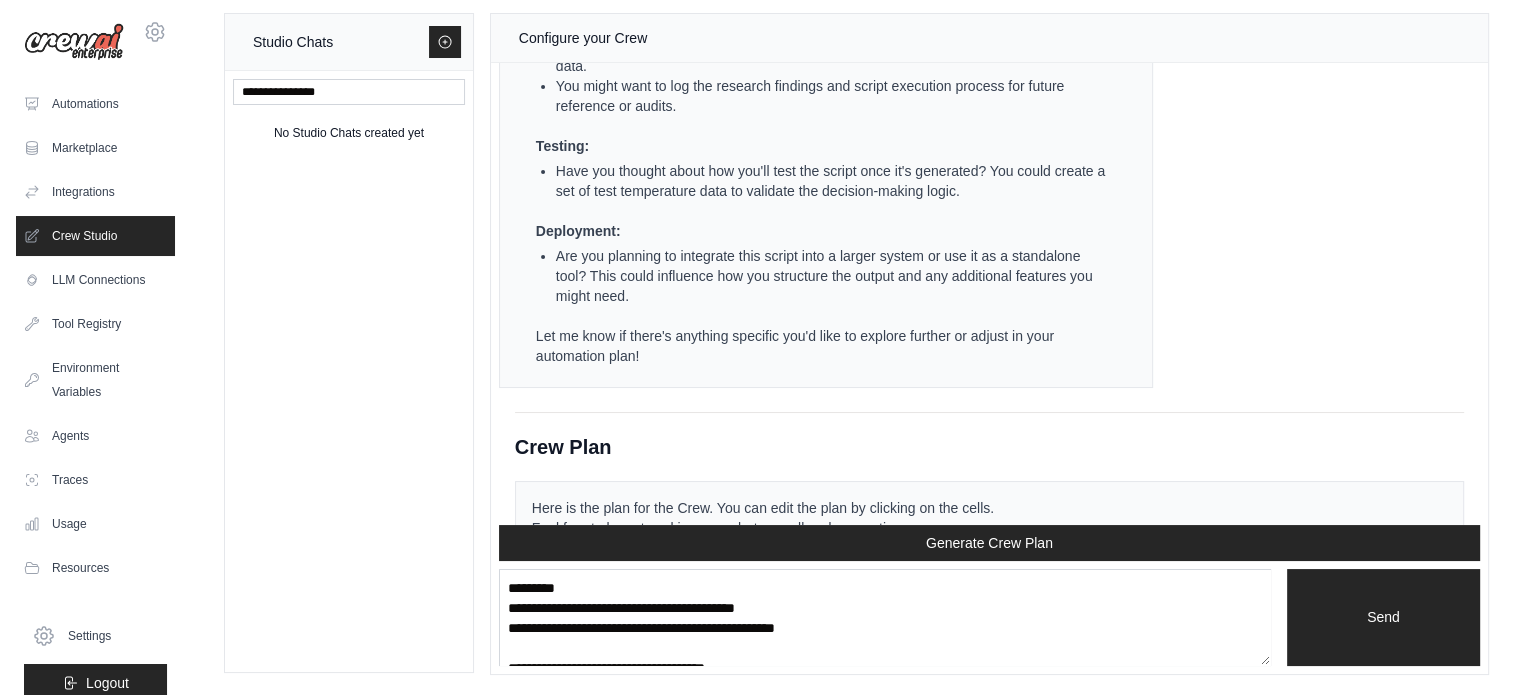 scroll, scrollTop: 4184, scrollLeft: 0, axis: vertical 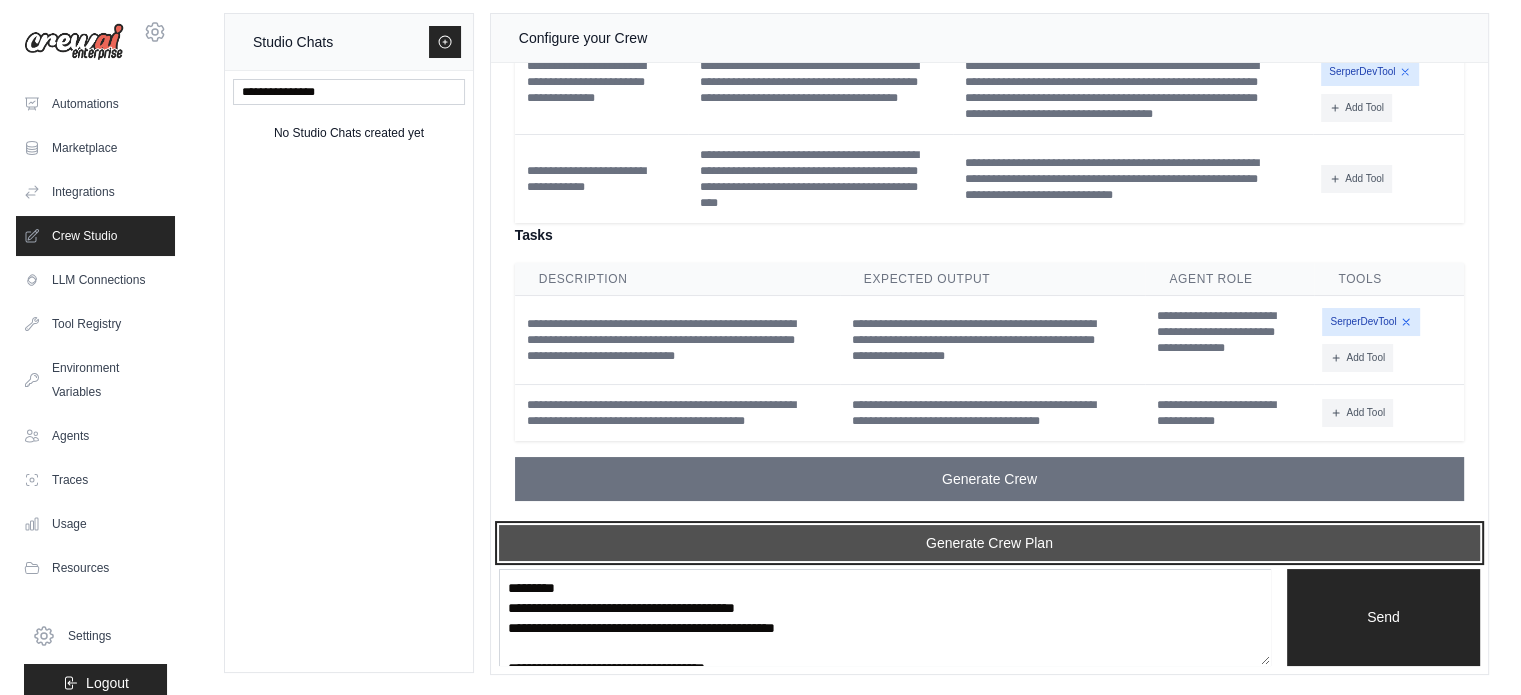 click on "Generate Crew Plan" at bounding box center (989, 543) 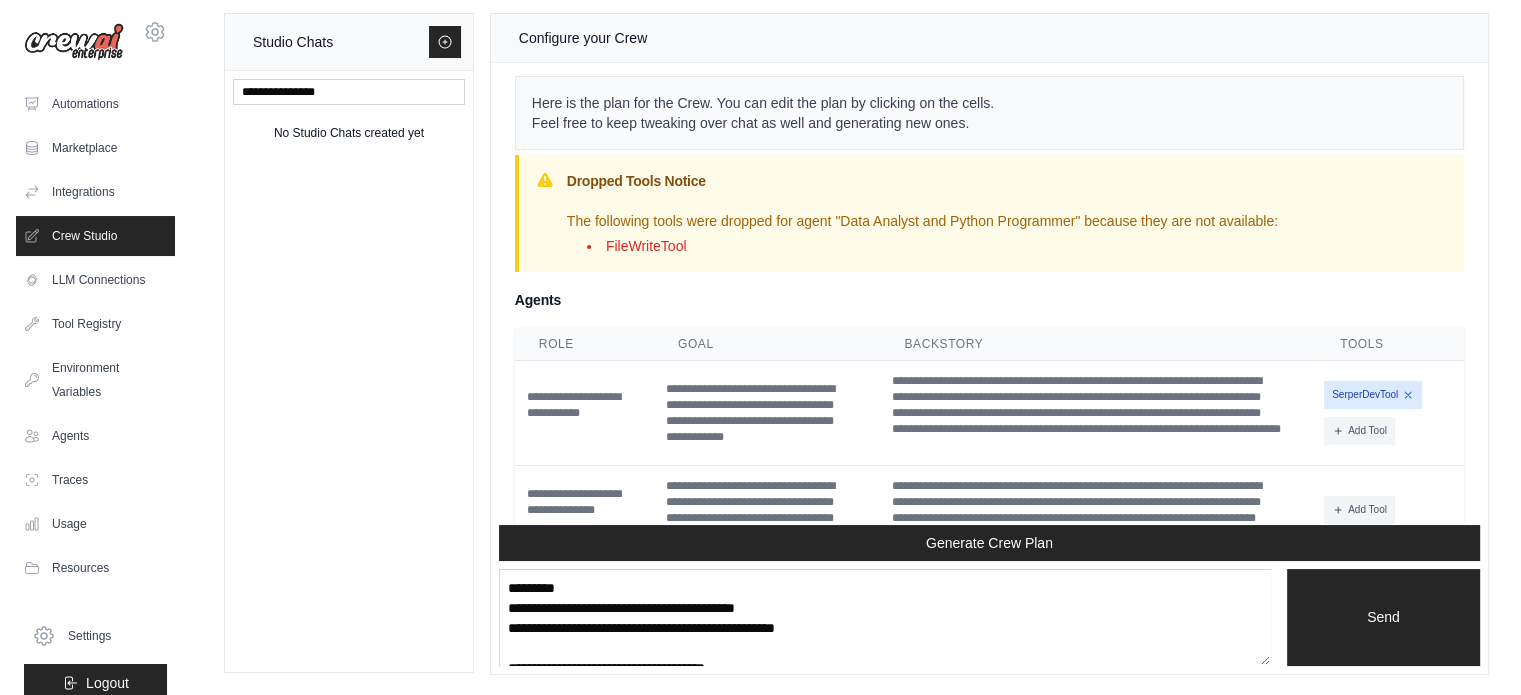 scroll, scrollTop: 4646, scrollLeft: 0, axis: vertical 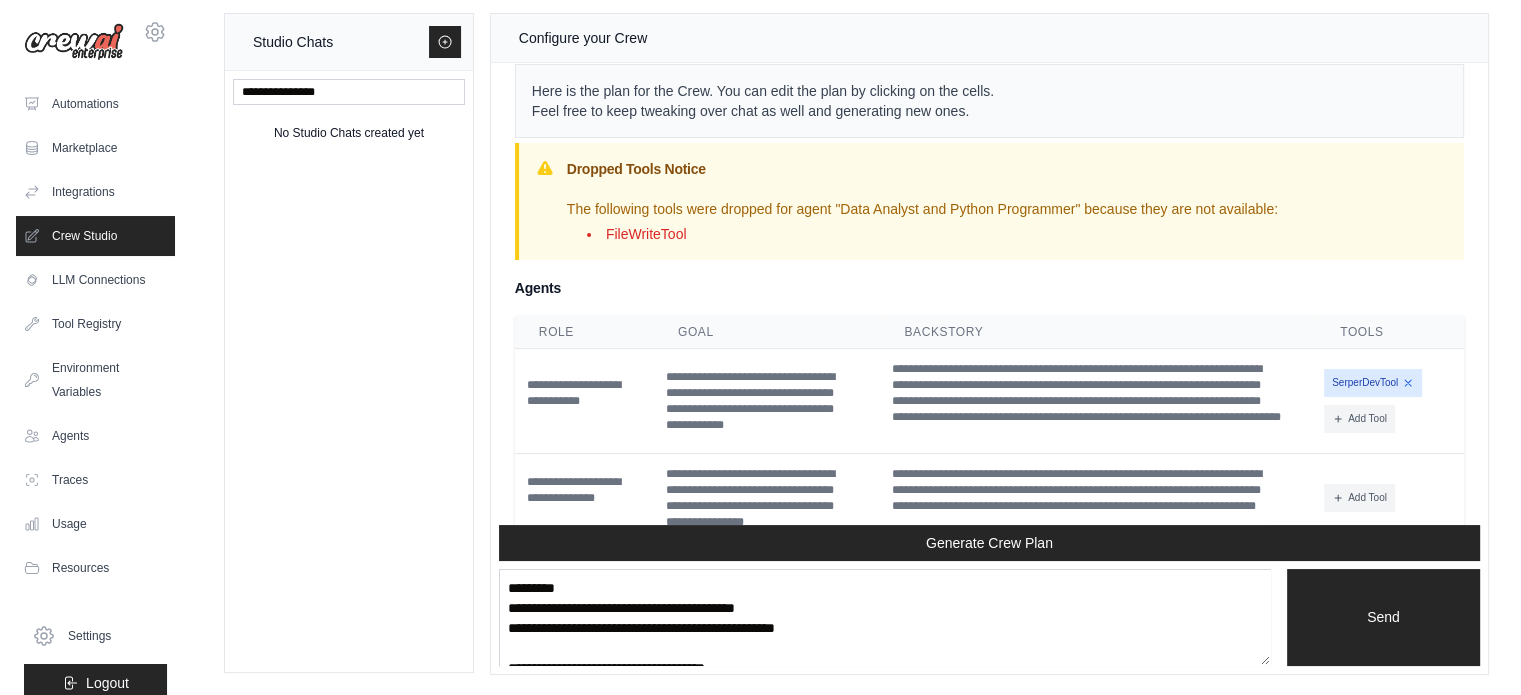 click on "FileWriteTool" at bounding box center [932, 234] 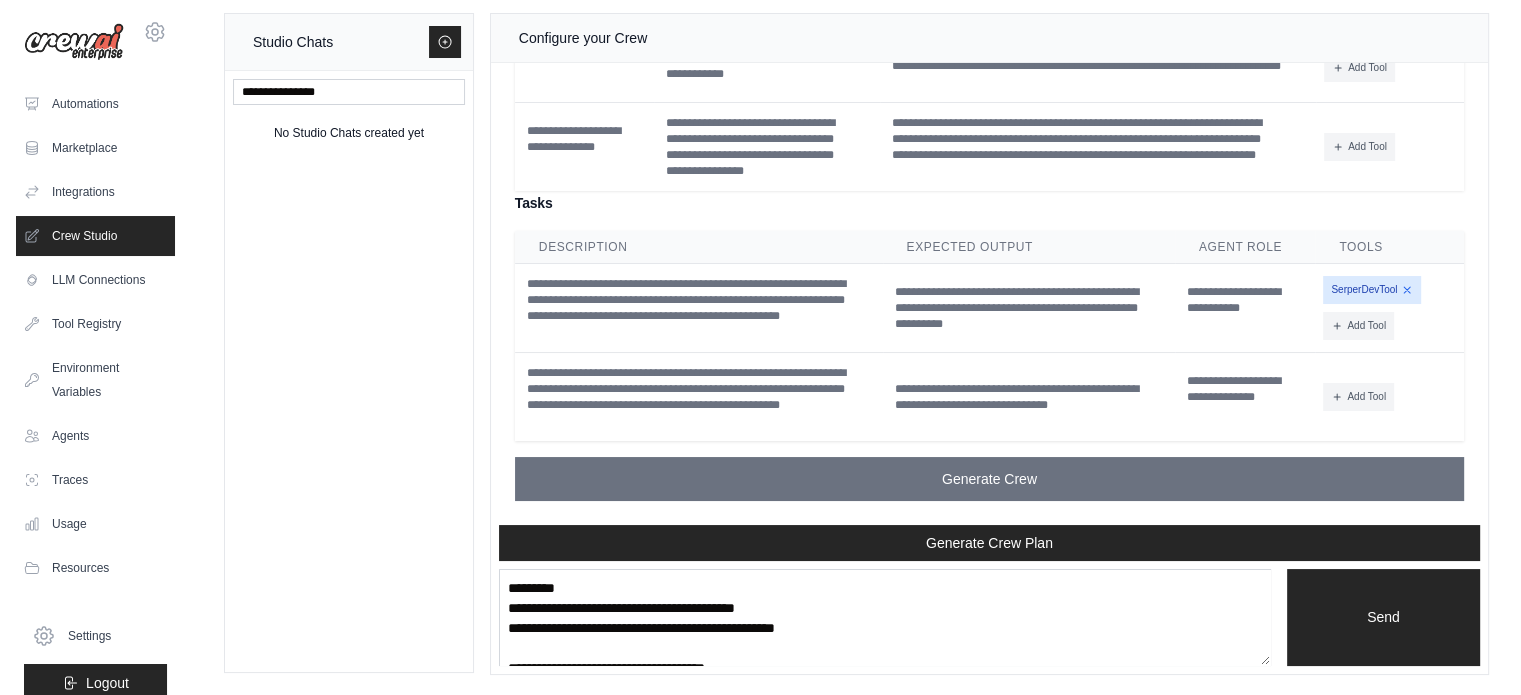 scroll, scrollTop: 5032, scrollLeft: 0, axis: vertical 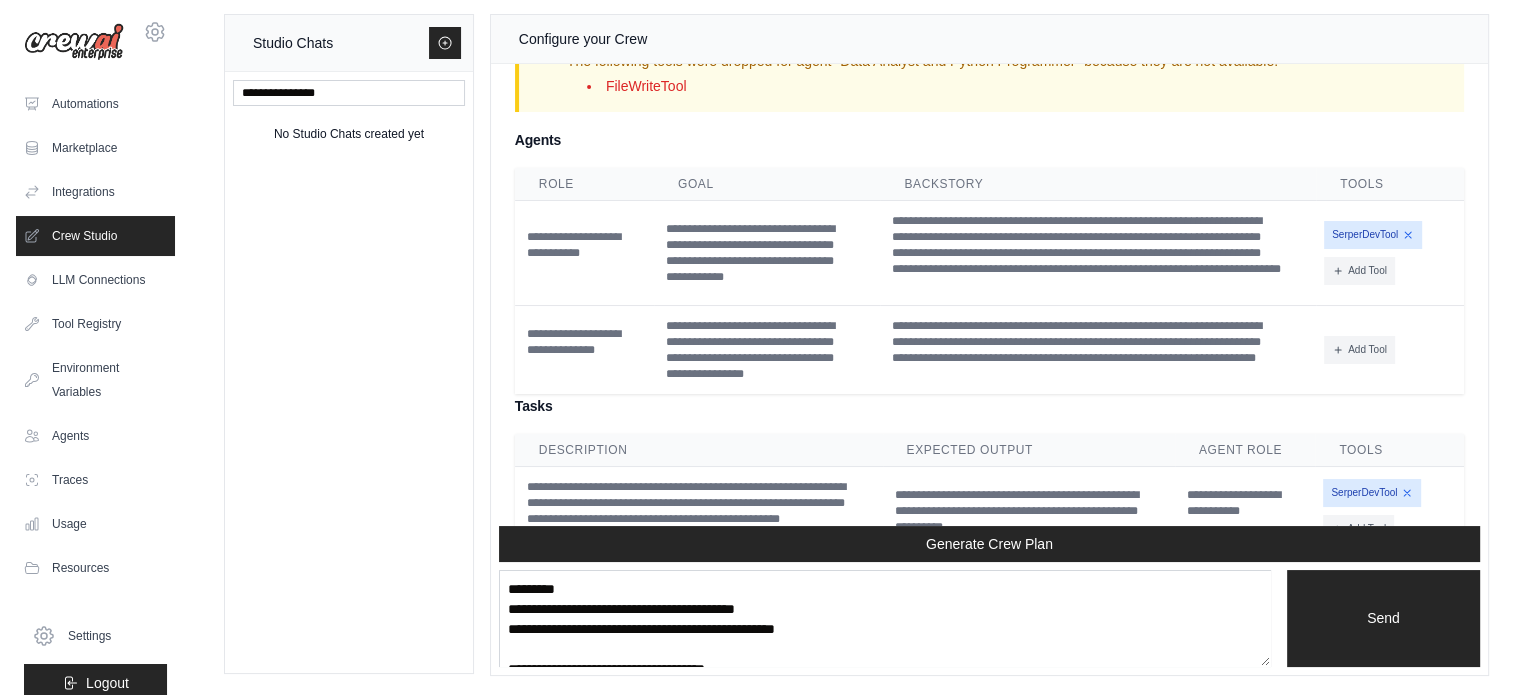 click on "SerperDevTool" at bounding box center (1373, 235) 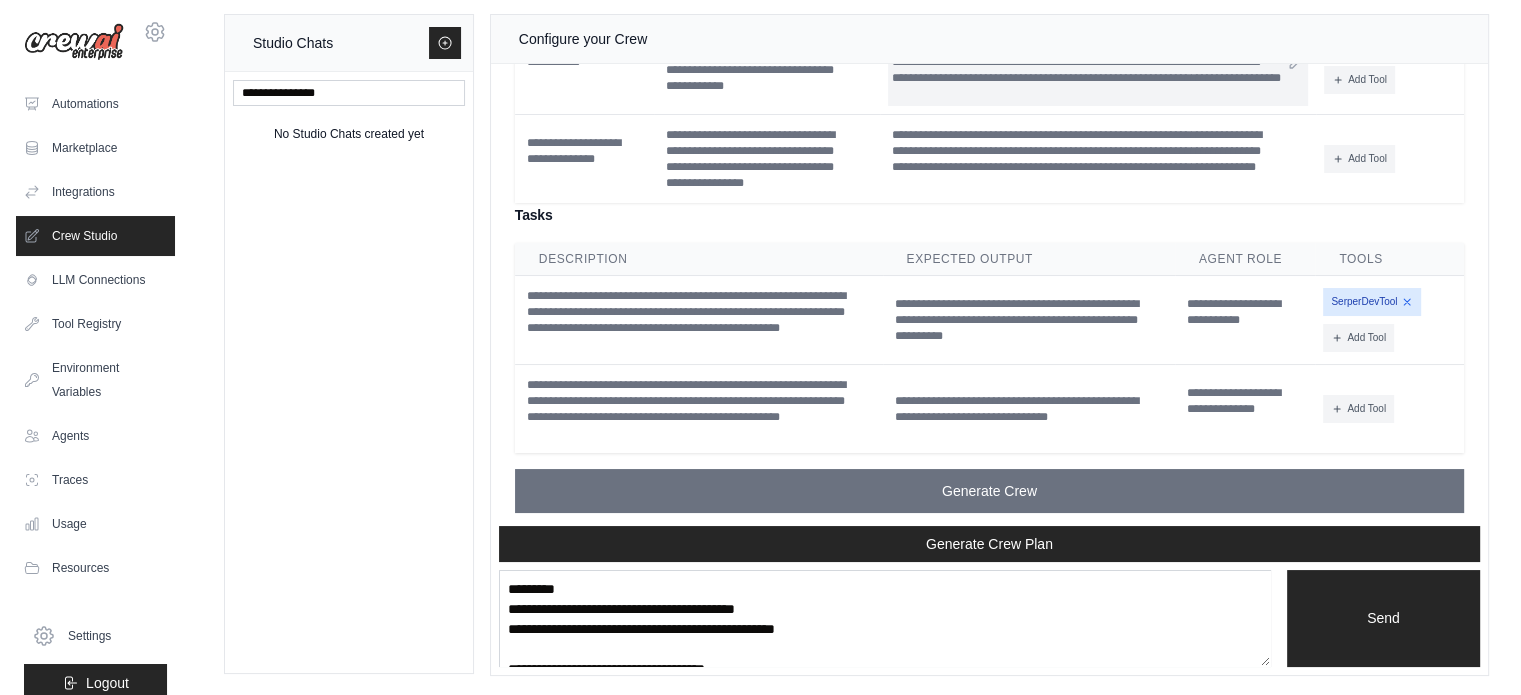 scroll, scrollTop: 5072, scrollLeft: 0, axis: vertical 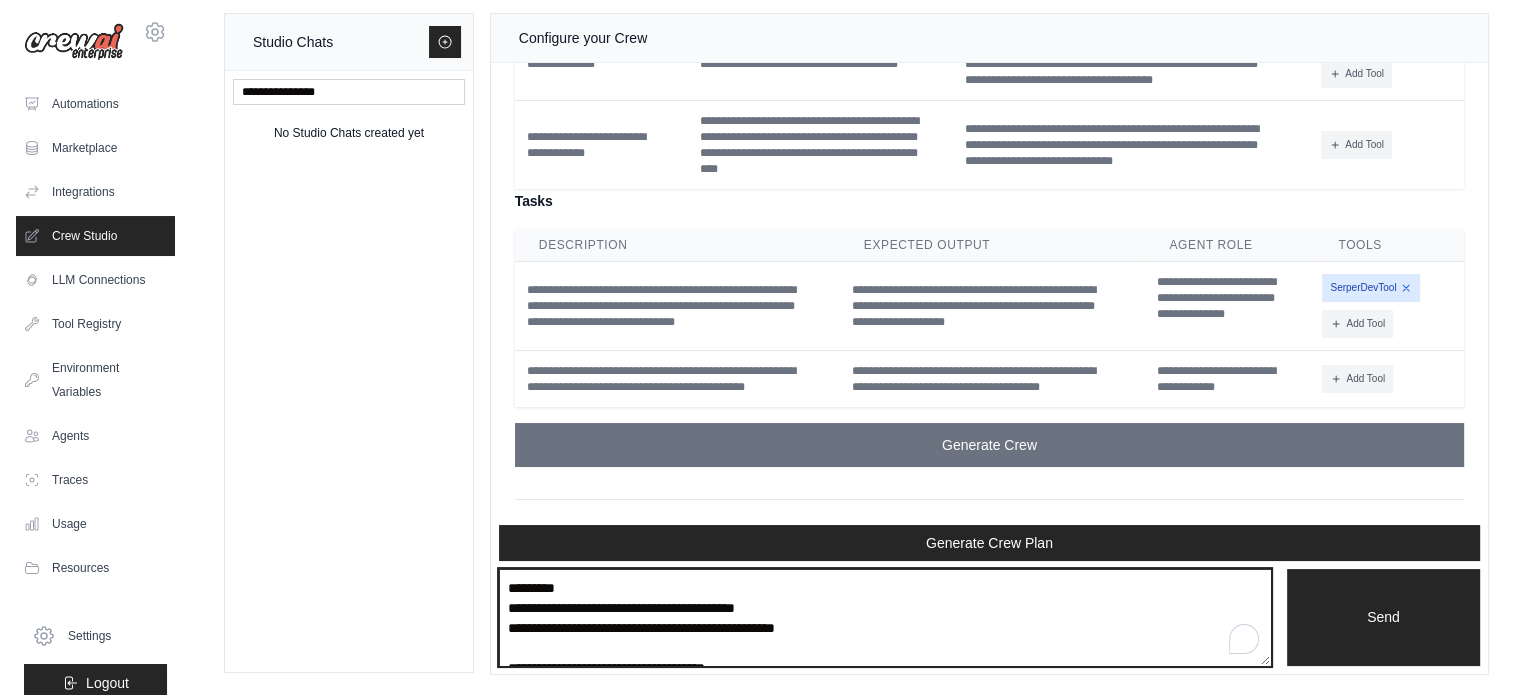 click at bounding box center [885, 618] 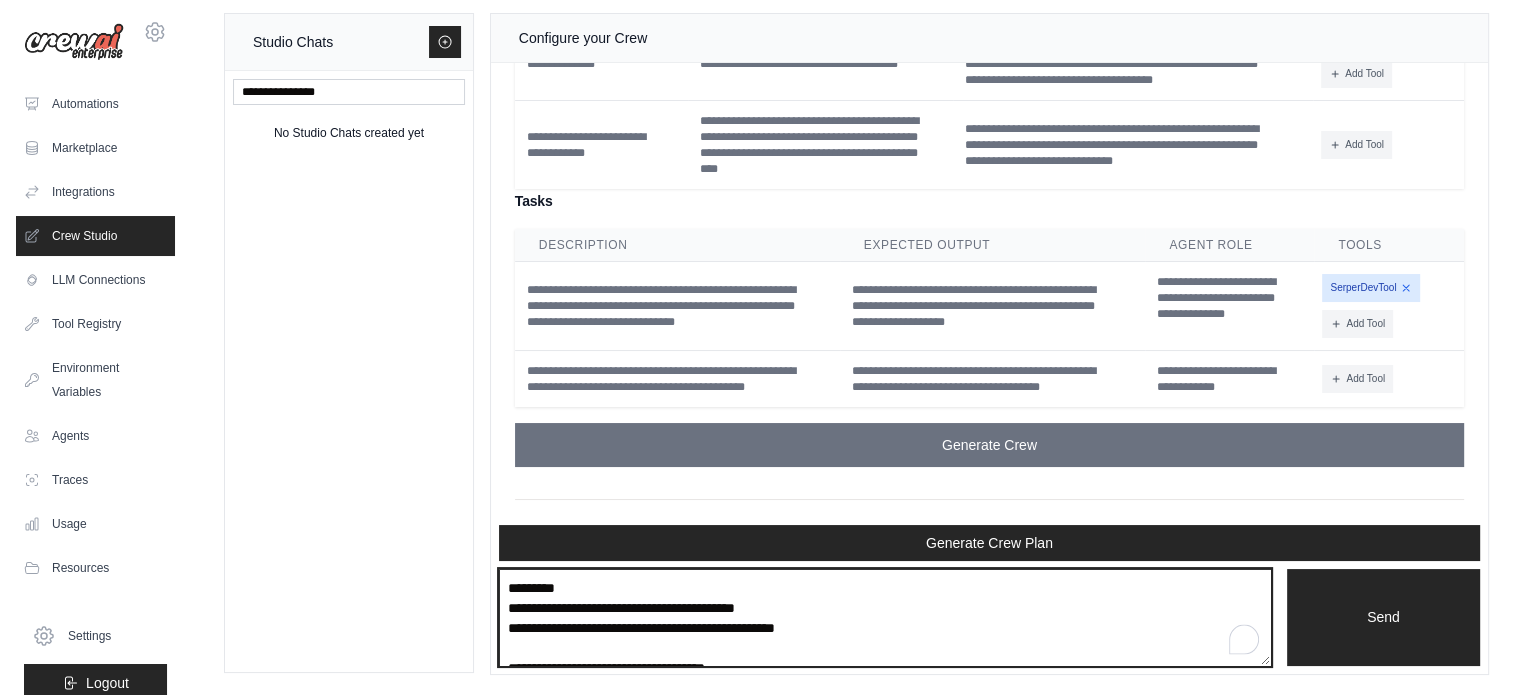 paste on "**********" 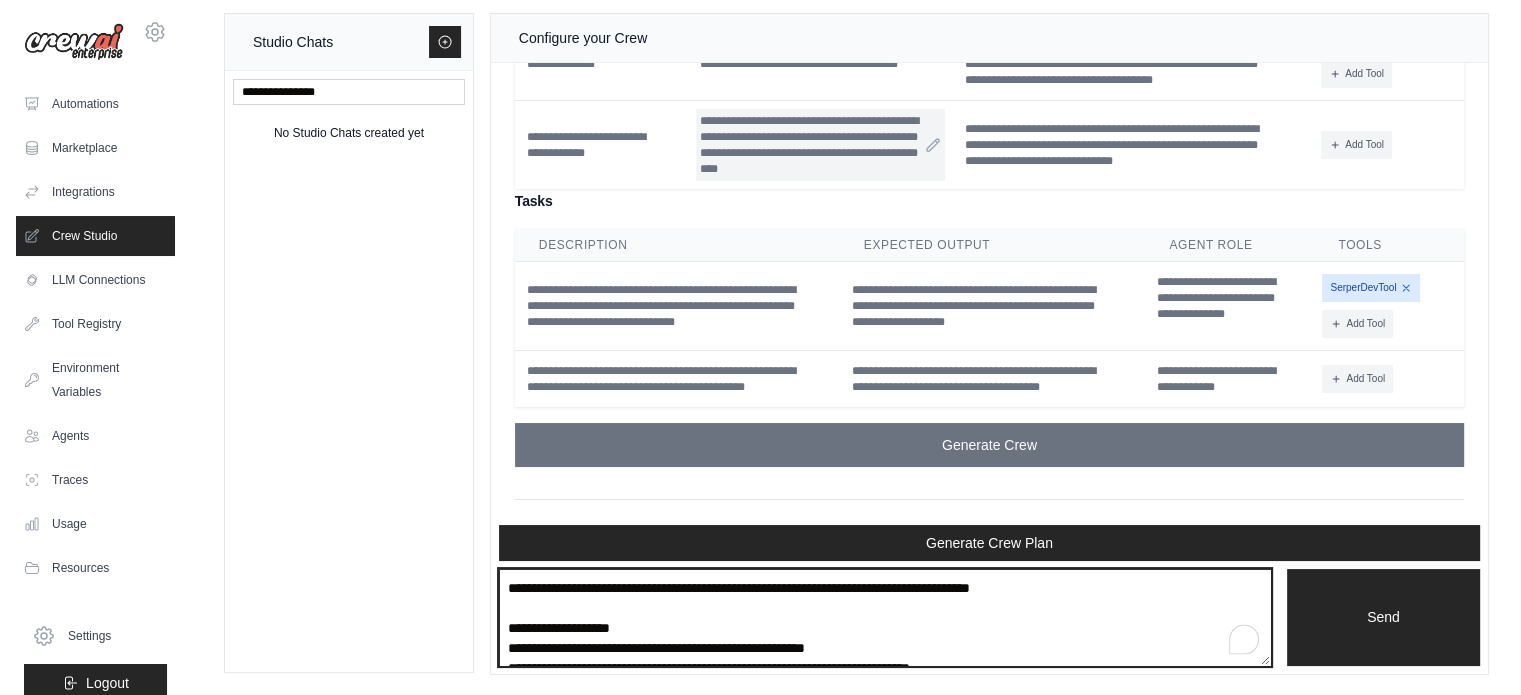scroll, scrollTop: 150, scrollLeft: 0, axis: vertical 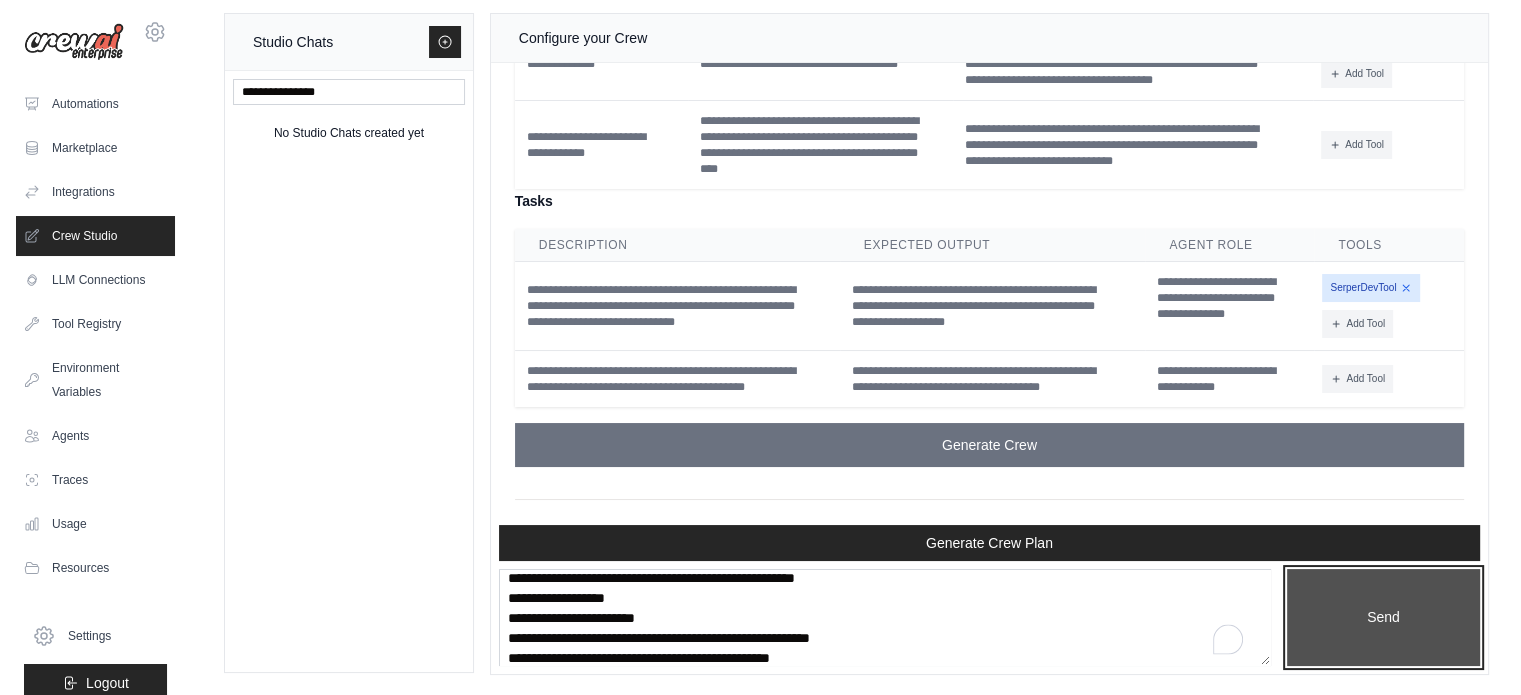 click on "Send" at bounding box center [1383, 618] 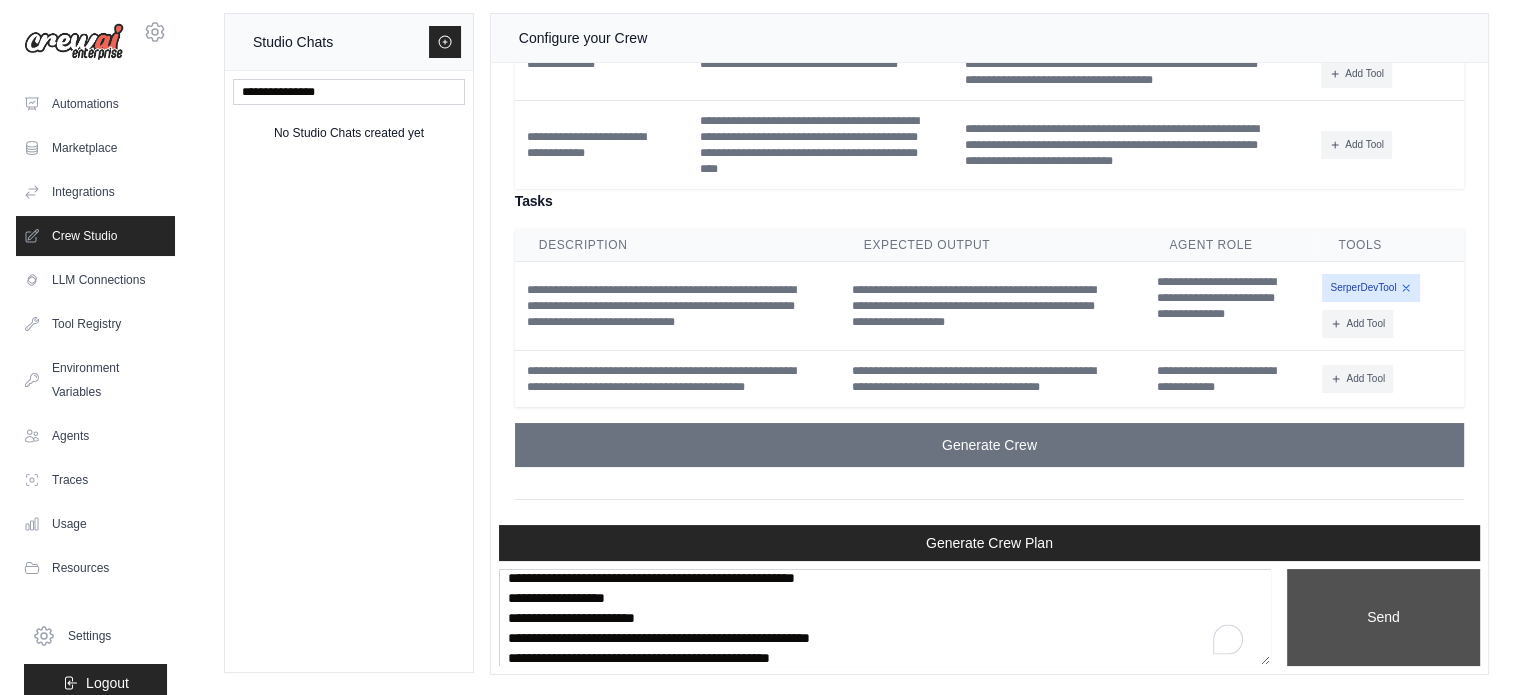 scroll, scrollTop: 0, scrollLeft: 0, axis: both 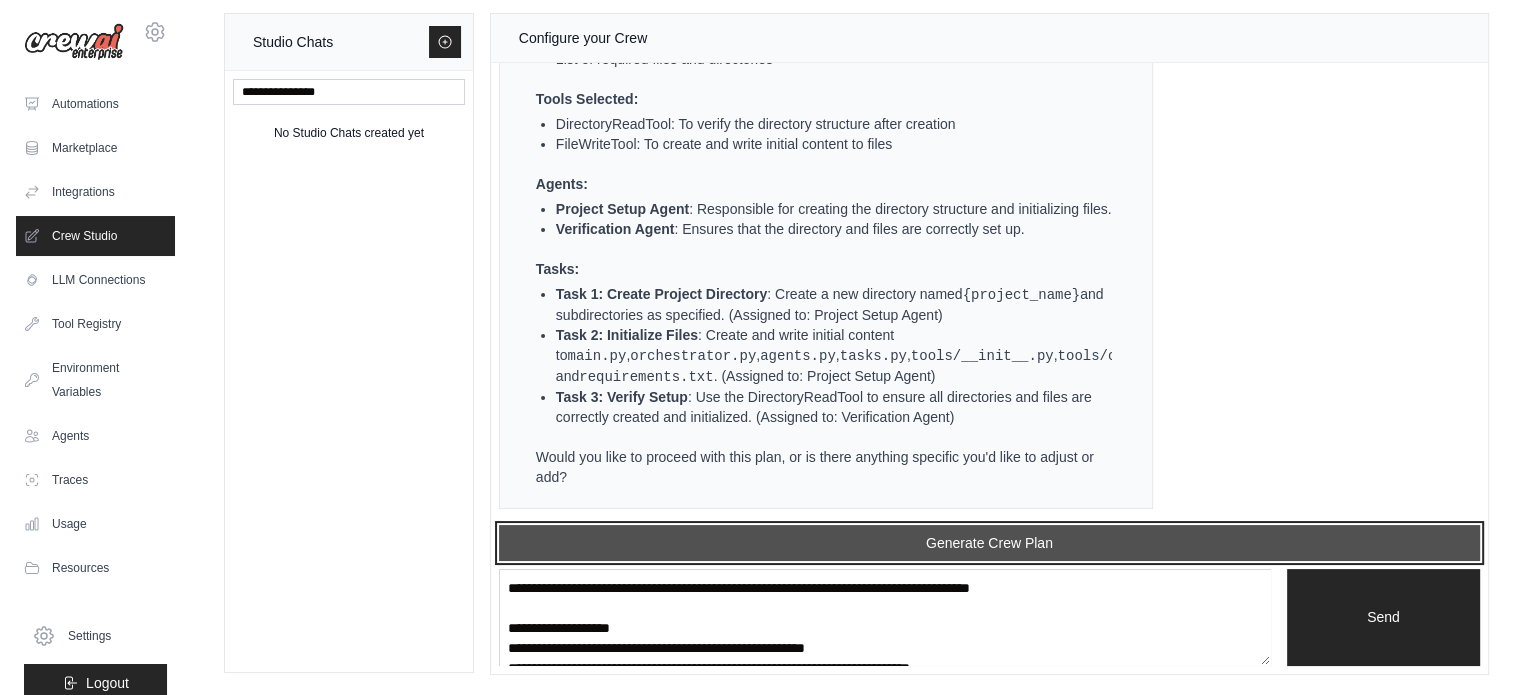 click on "Generate Crew Plan" at bounding box center [989, 543] 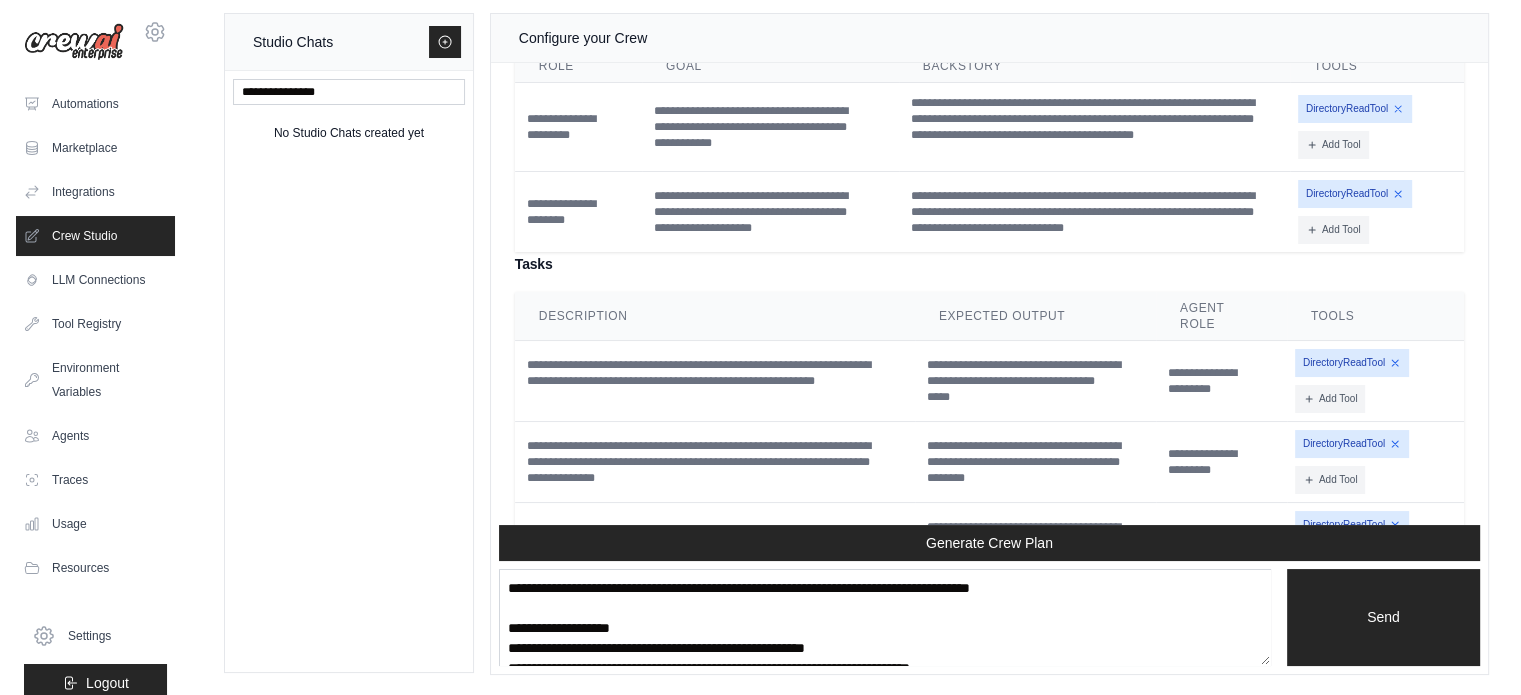 scroll, scrollTop: 6773, scrollLeft: 0, axis: vertical 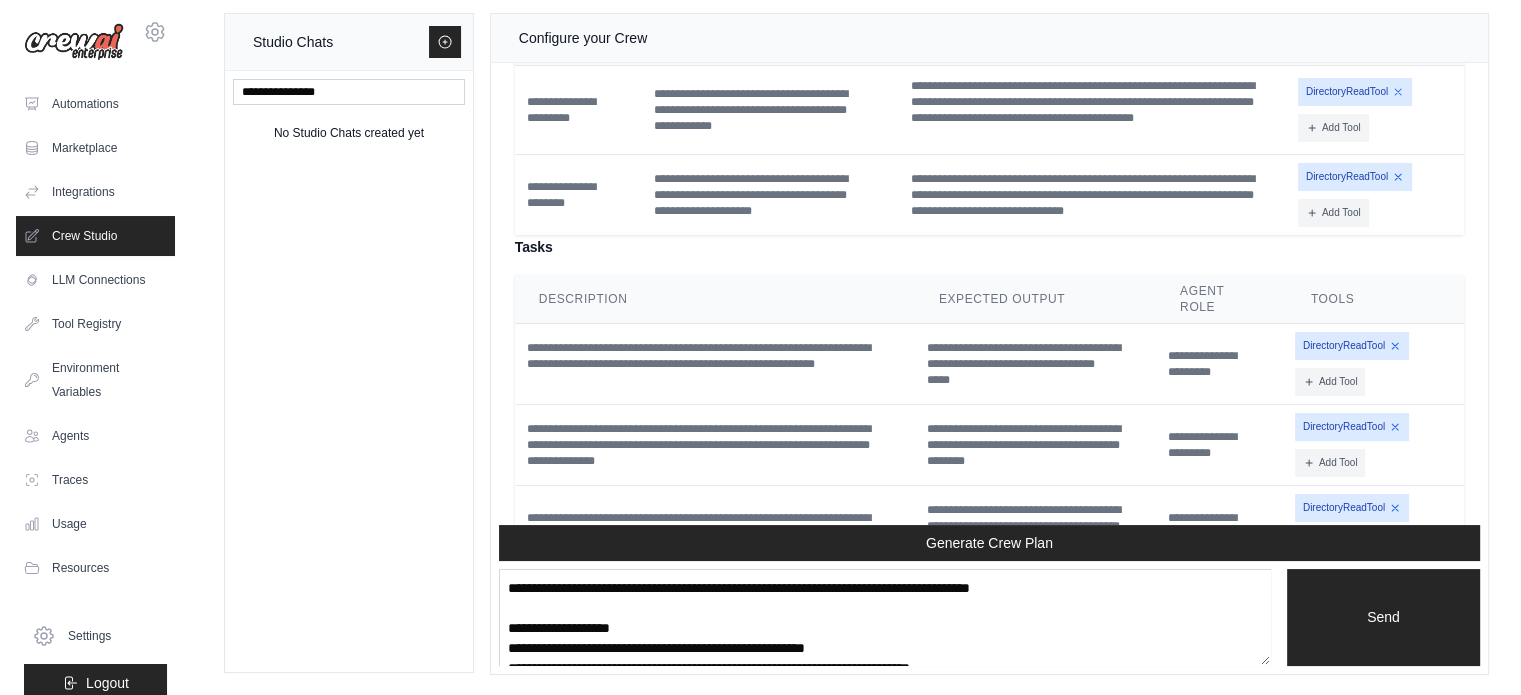 click on "DirectoryReadTool" at bounding box center [1355, 92] 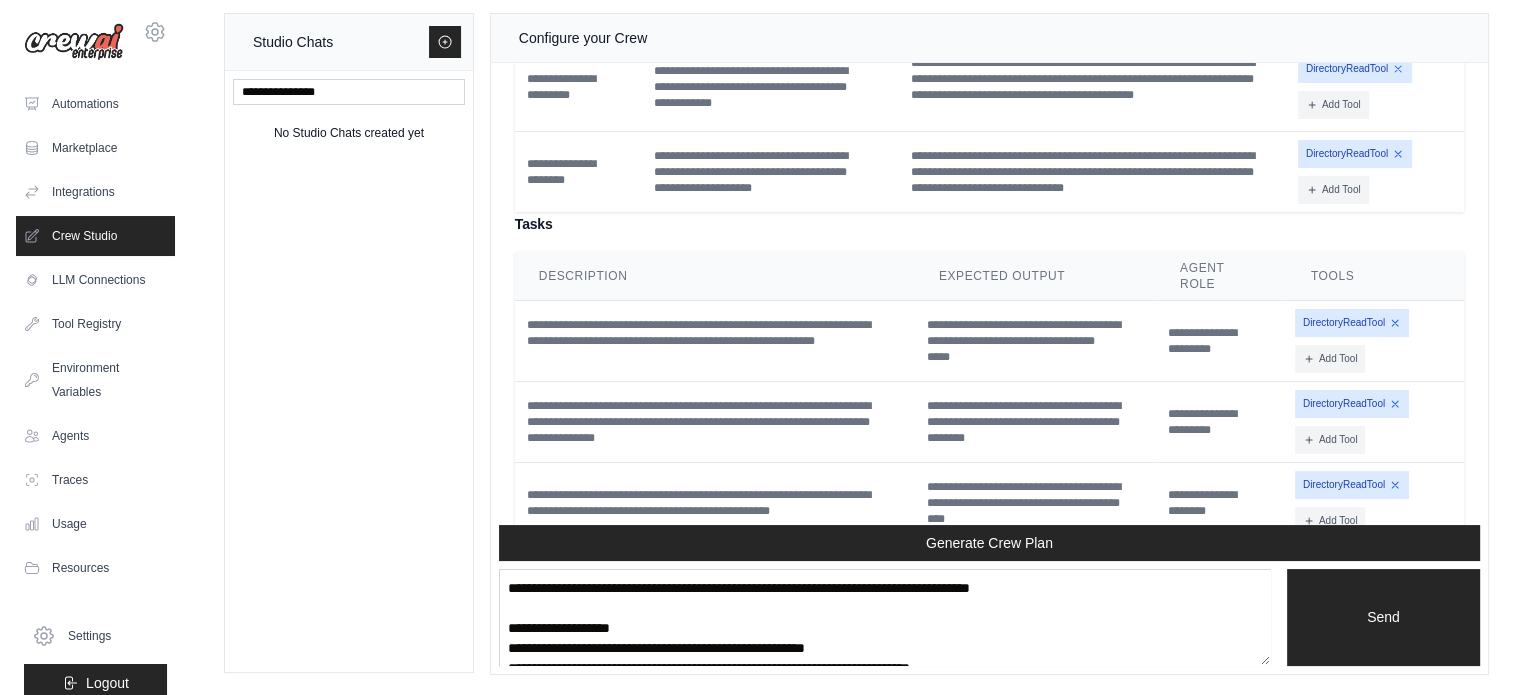 scroll, scrollTop: 6797, scrollLeft: 0, axis: vertical 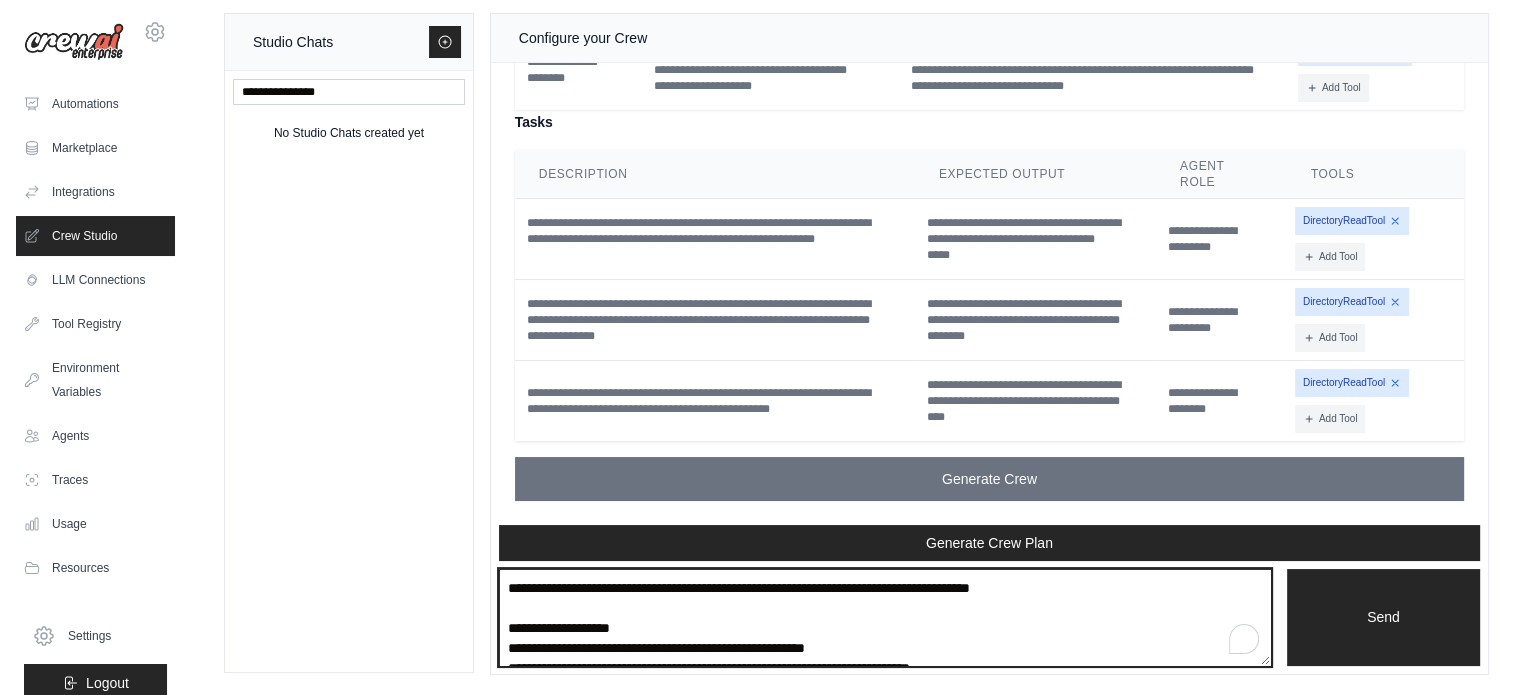 click on "**********" at bounding box center [885, 618] 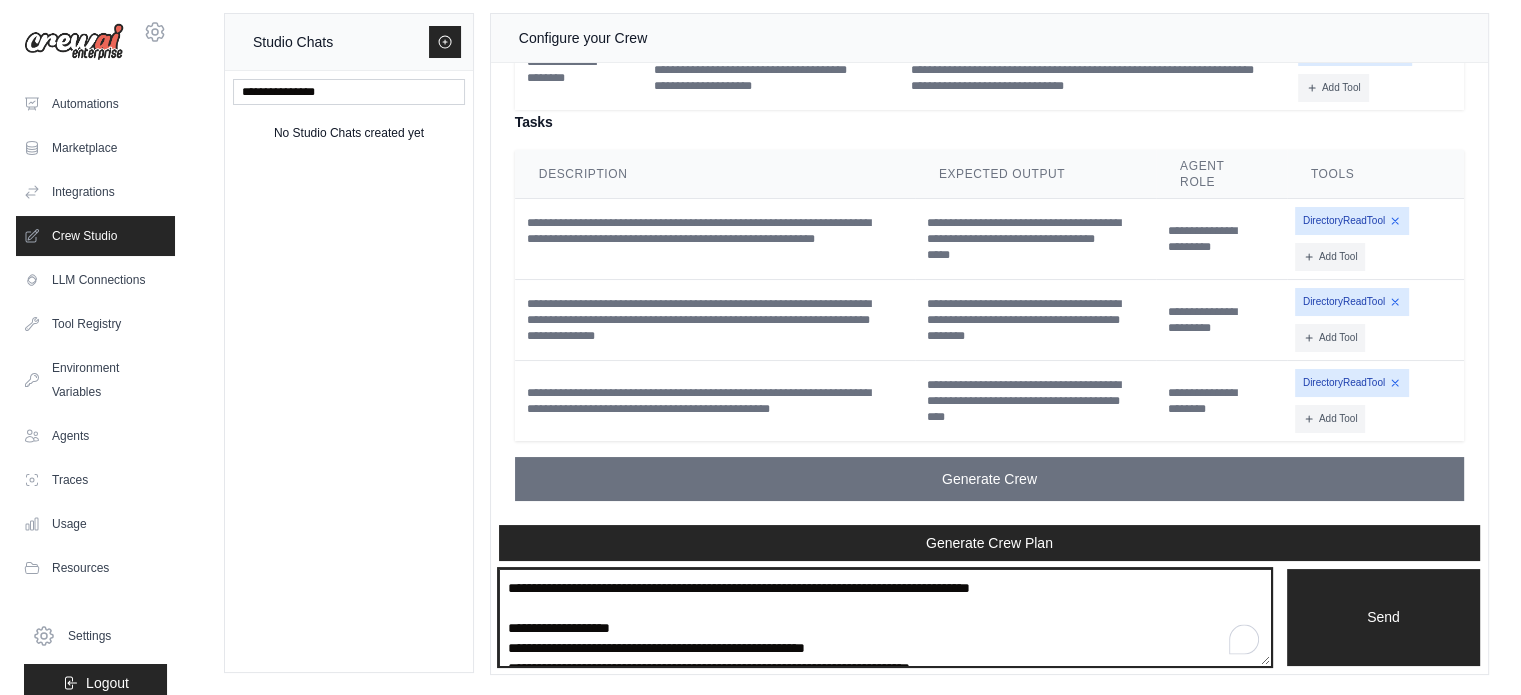 paste 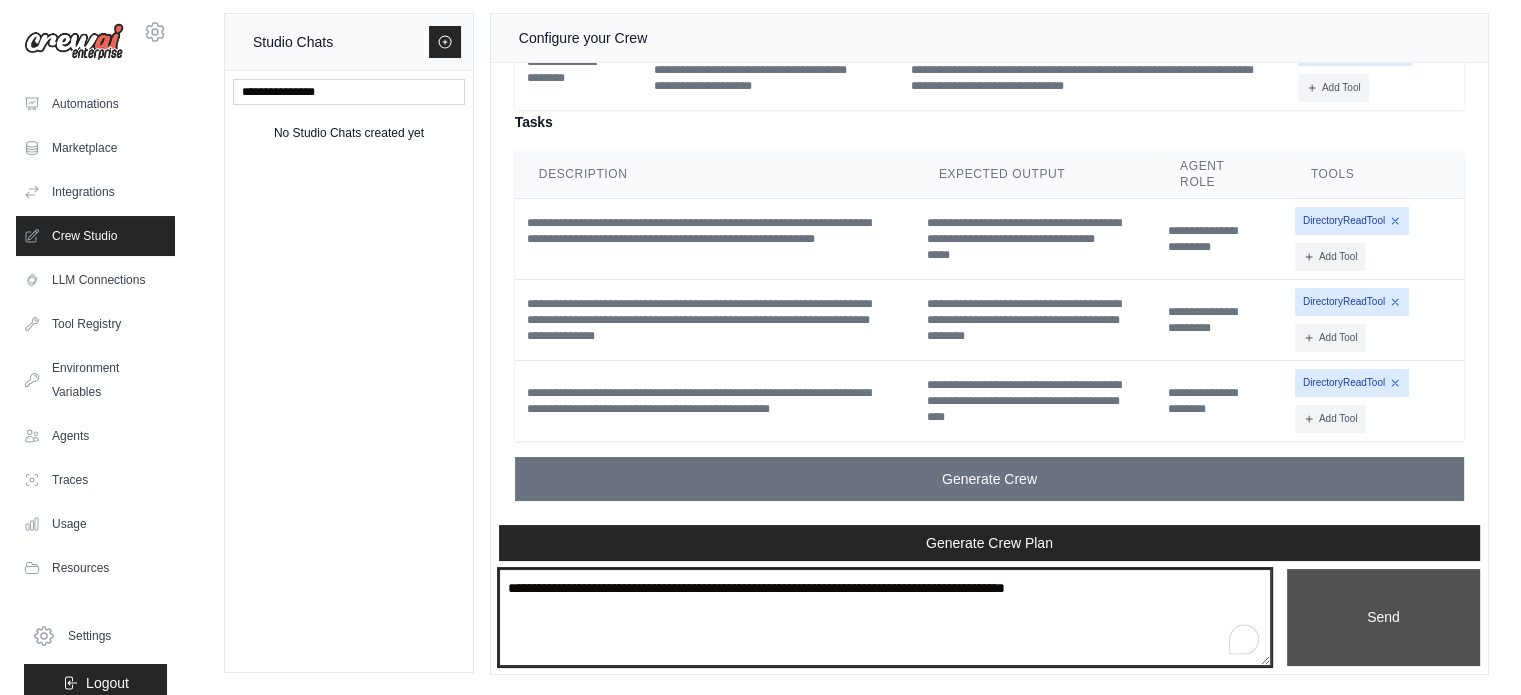 type on "**********" 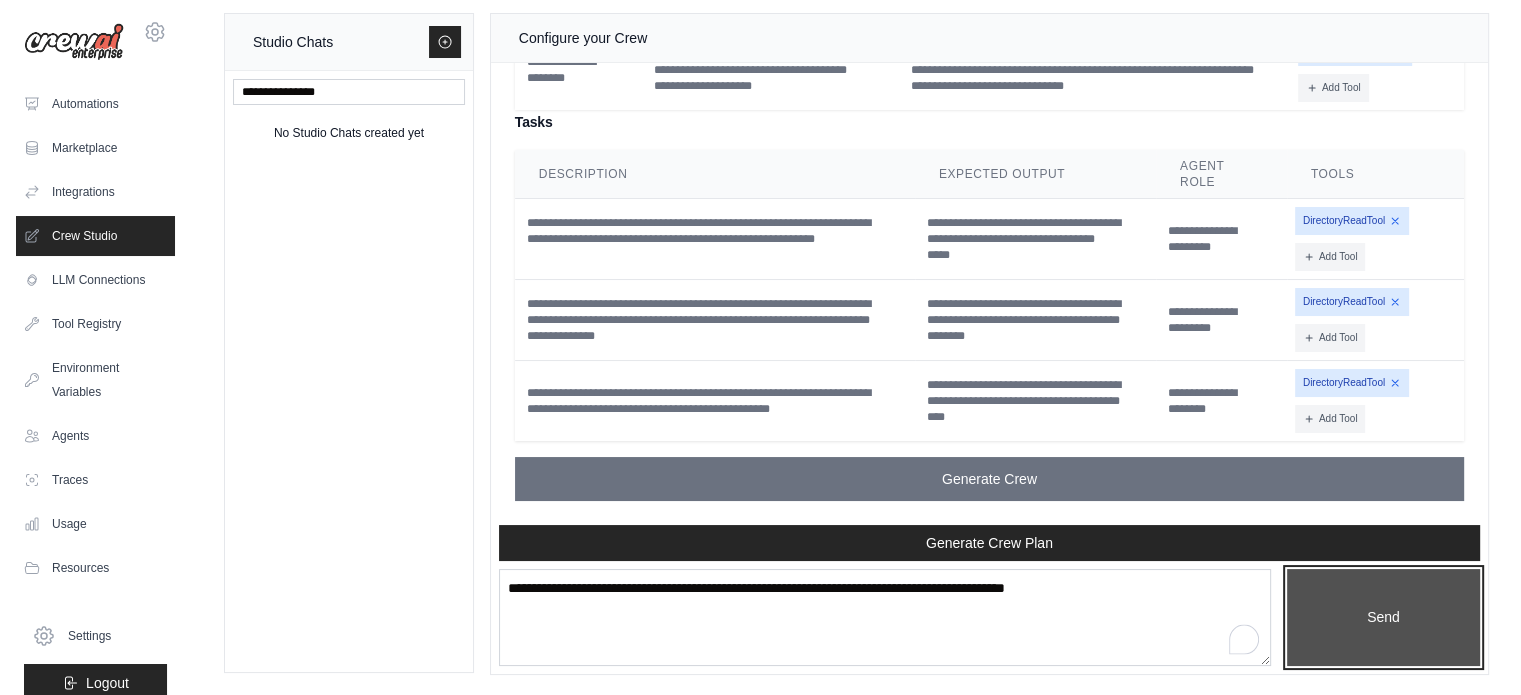 click on "Send" at bounding box center [1383, 618] 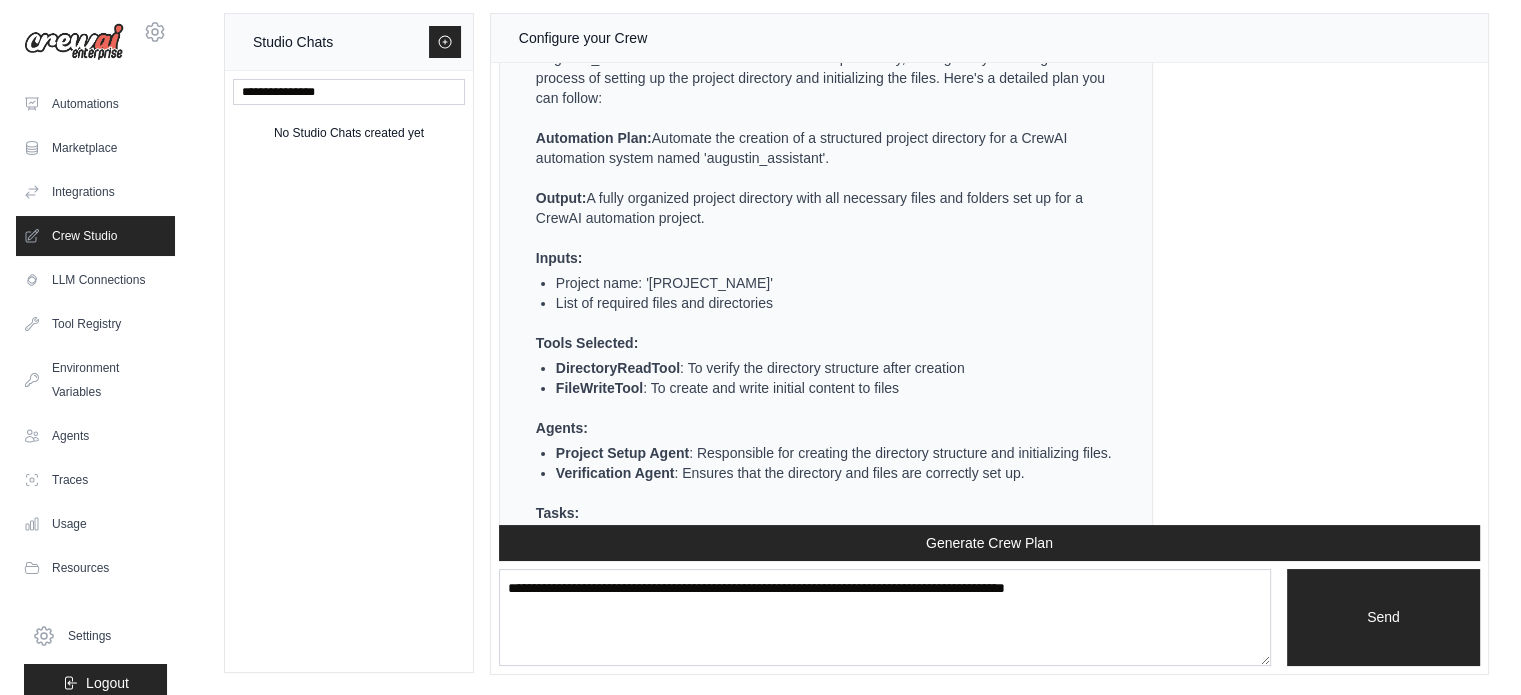 scroll, scrollTop: 7543, scrollLeft: 0, axis: vertical 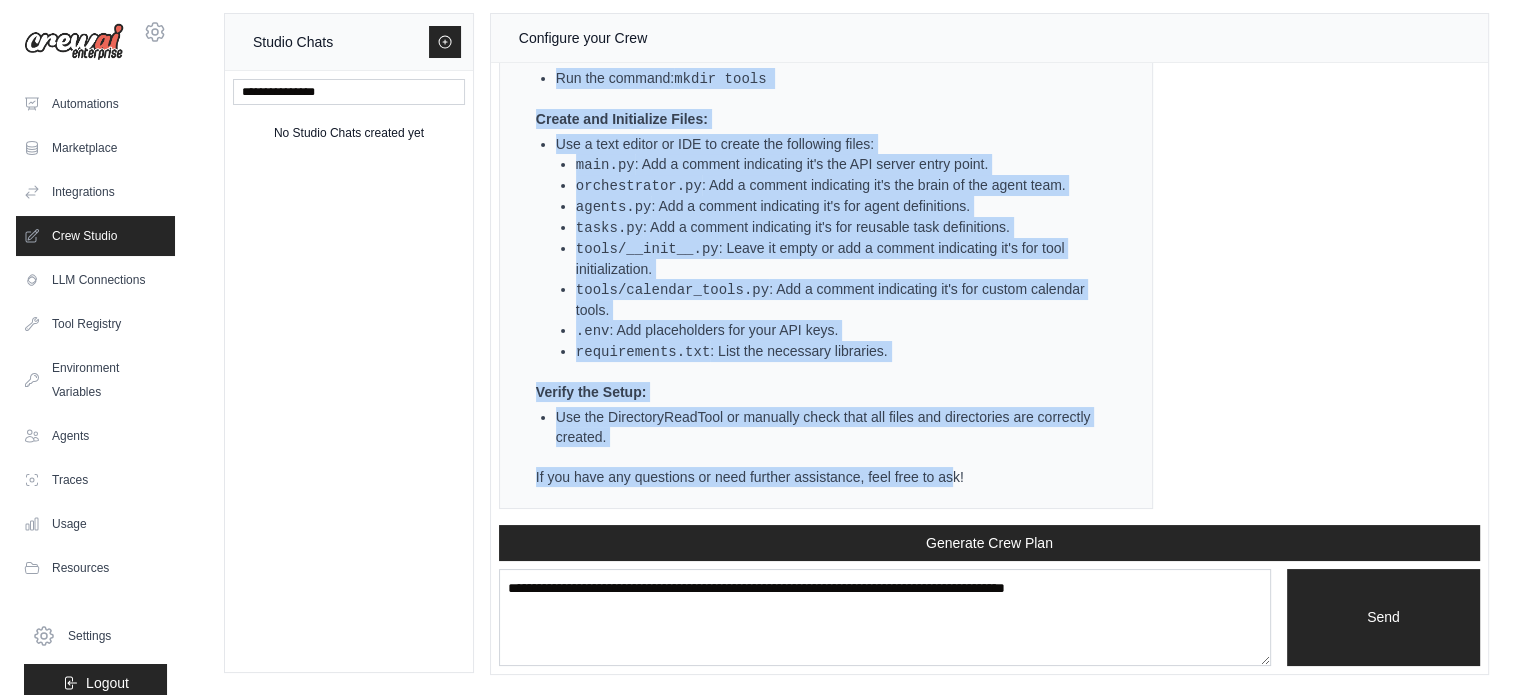 drag, startPoint x: 517, startPoint y: 126, endPoint x: 984, endPoint y: 520, distance: 611.0033 